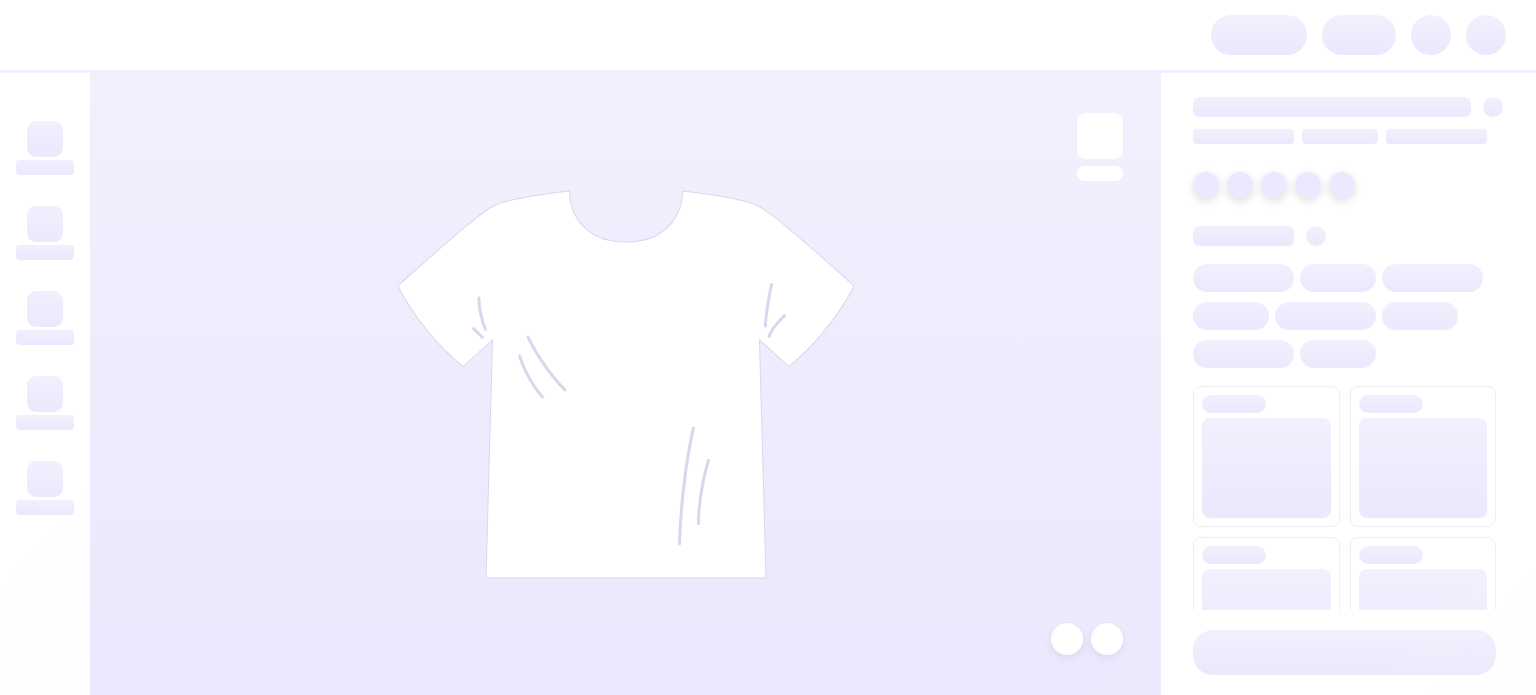 scroll, scrollTop: 0, scrollLeft: 0, axis: both 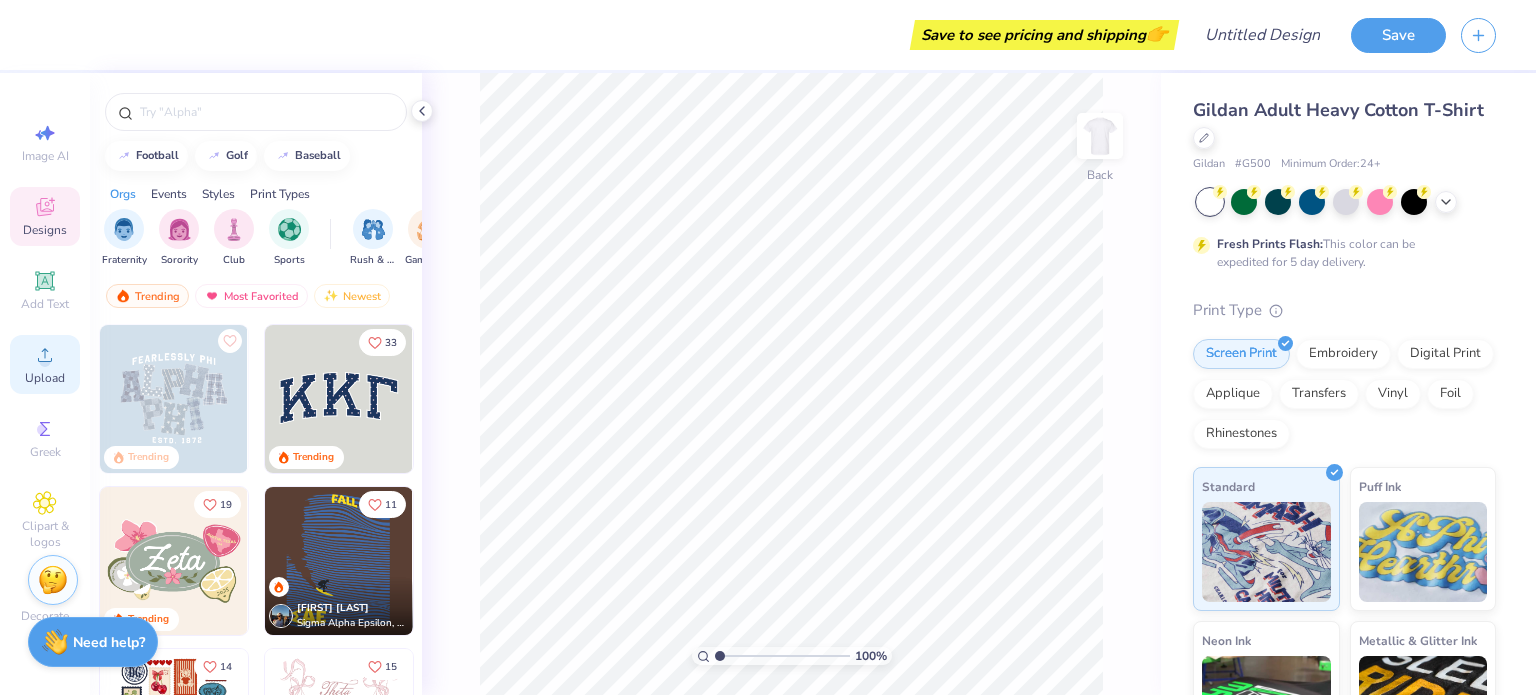 click 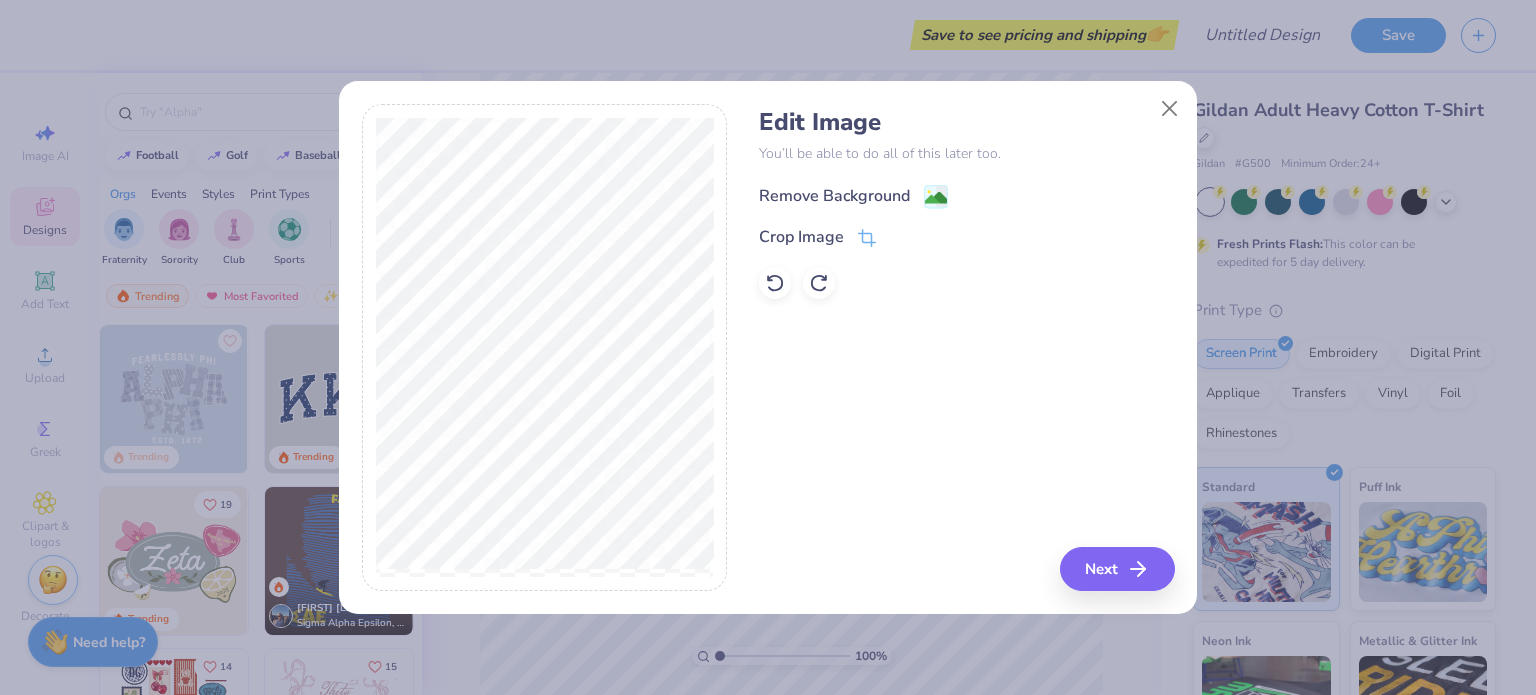 click on "Remove Background" at bounding box center [834, 196] 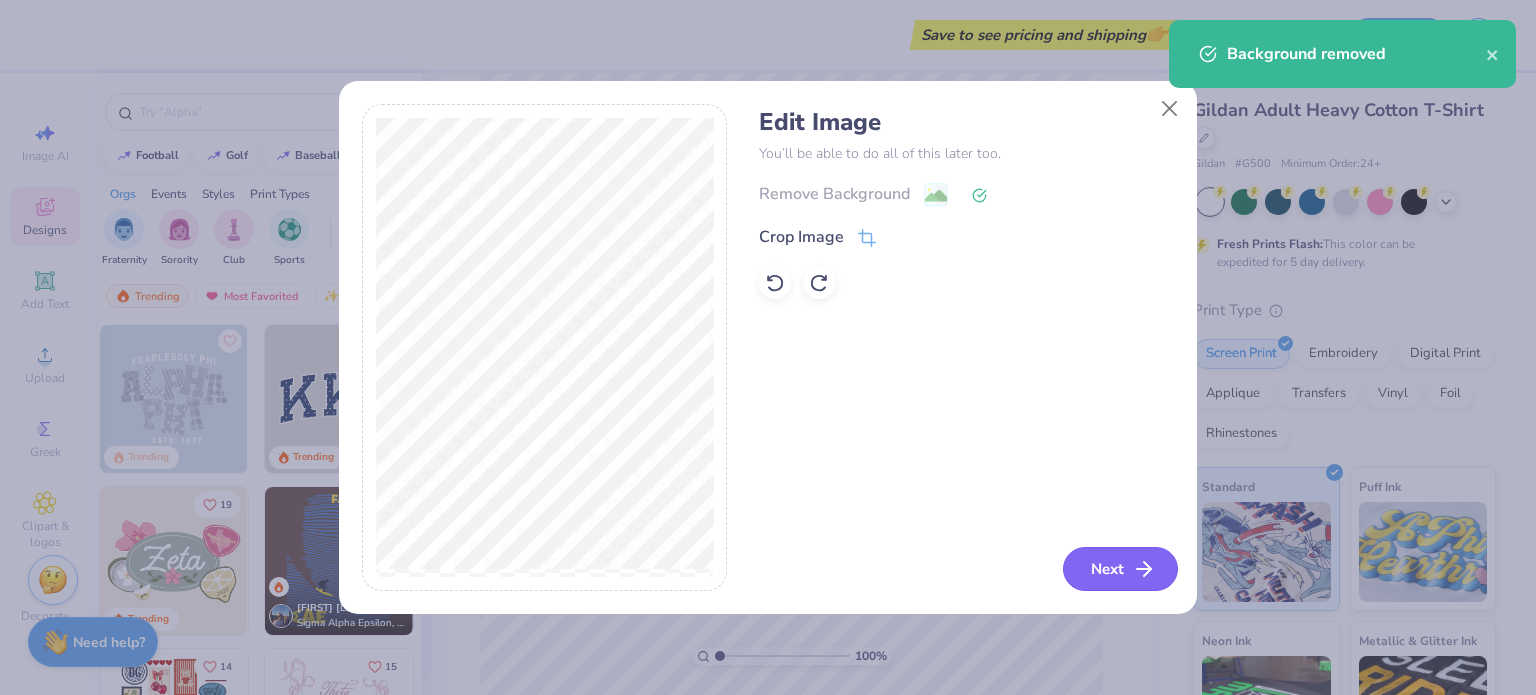 click on "Next" at bounding box center (1120, 569) 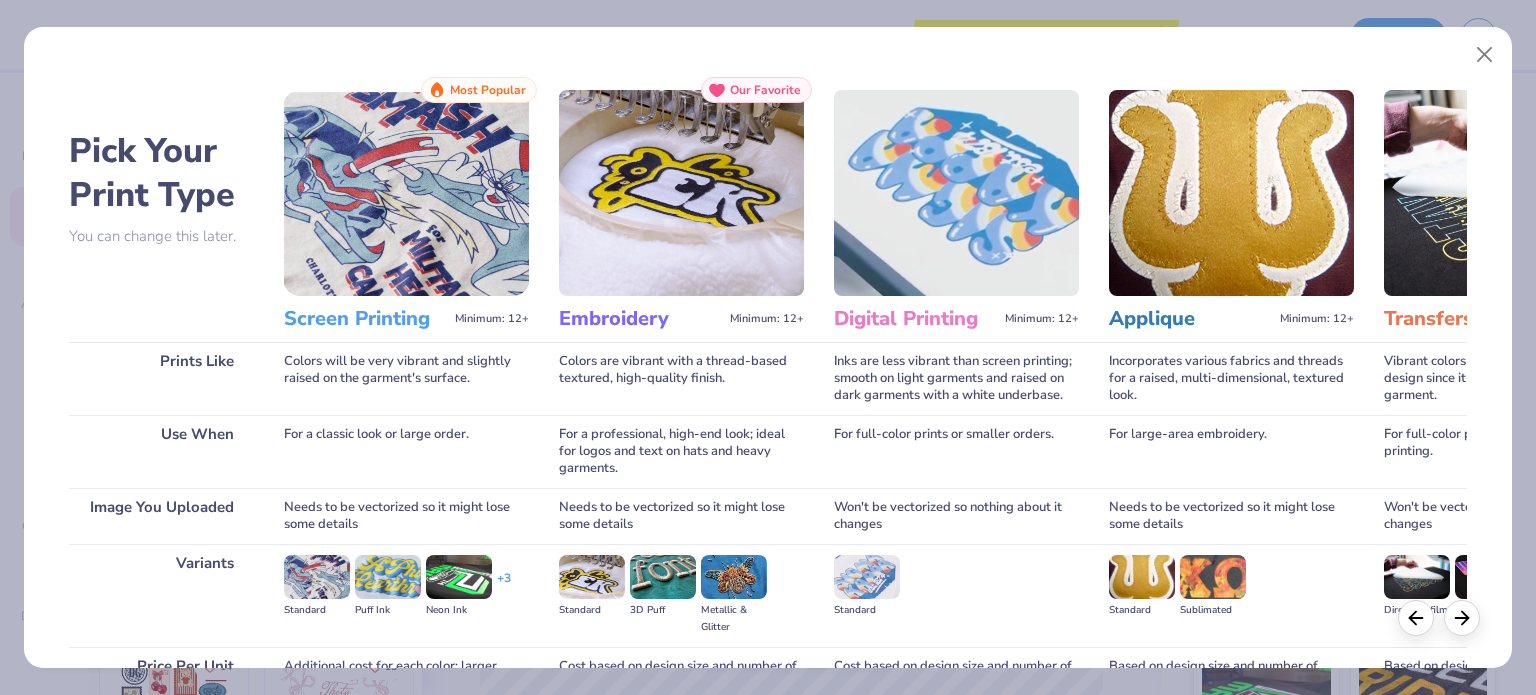 click at bounding box center (406, 193) 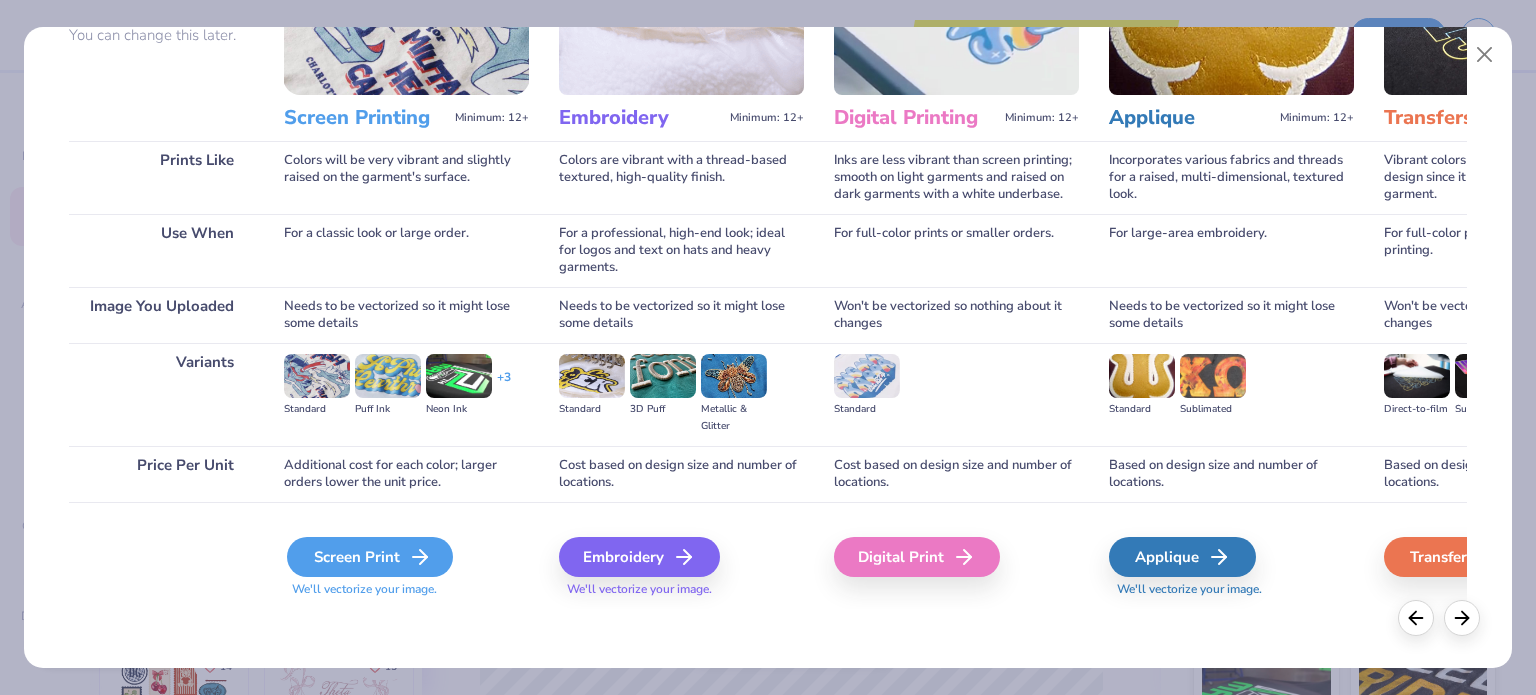 click 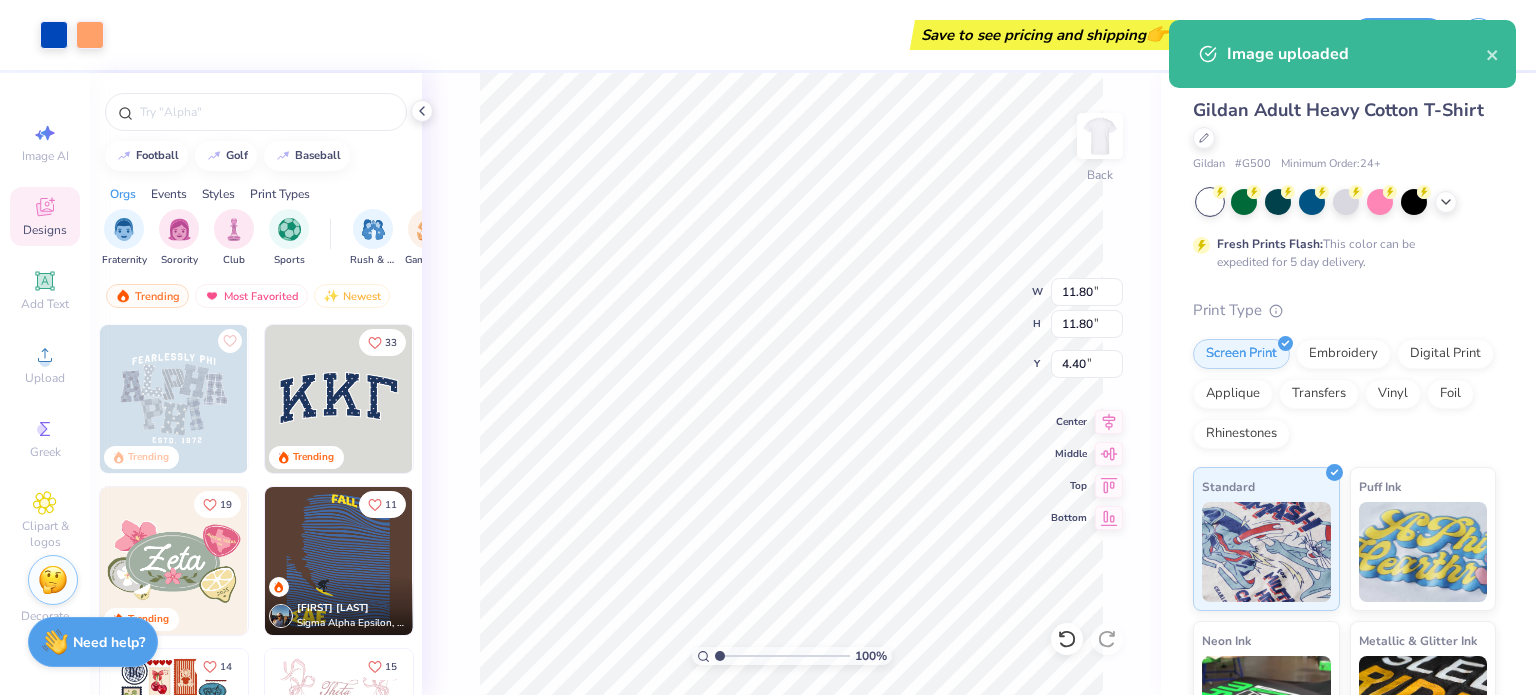 type on "4.40" 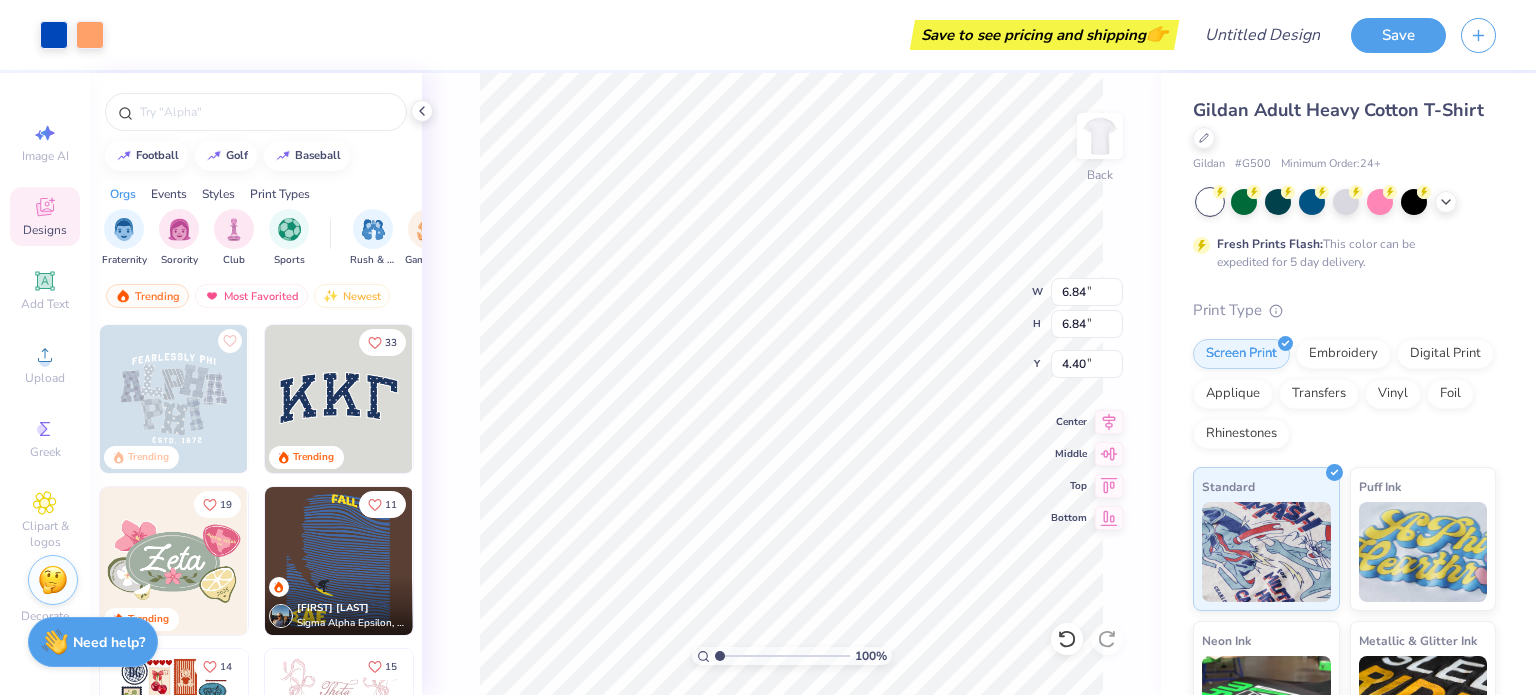 type on "6.84" 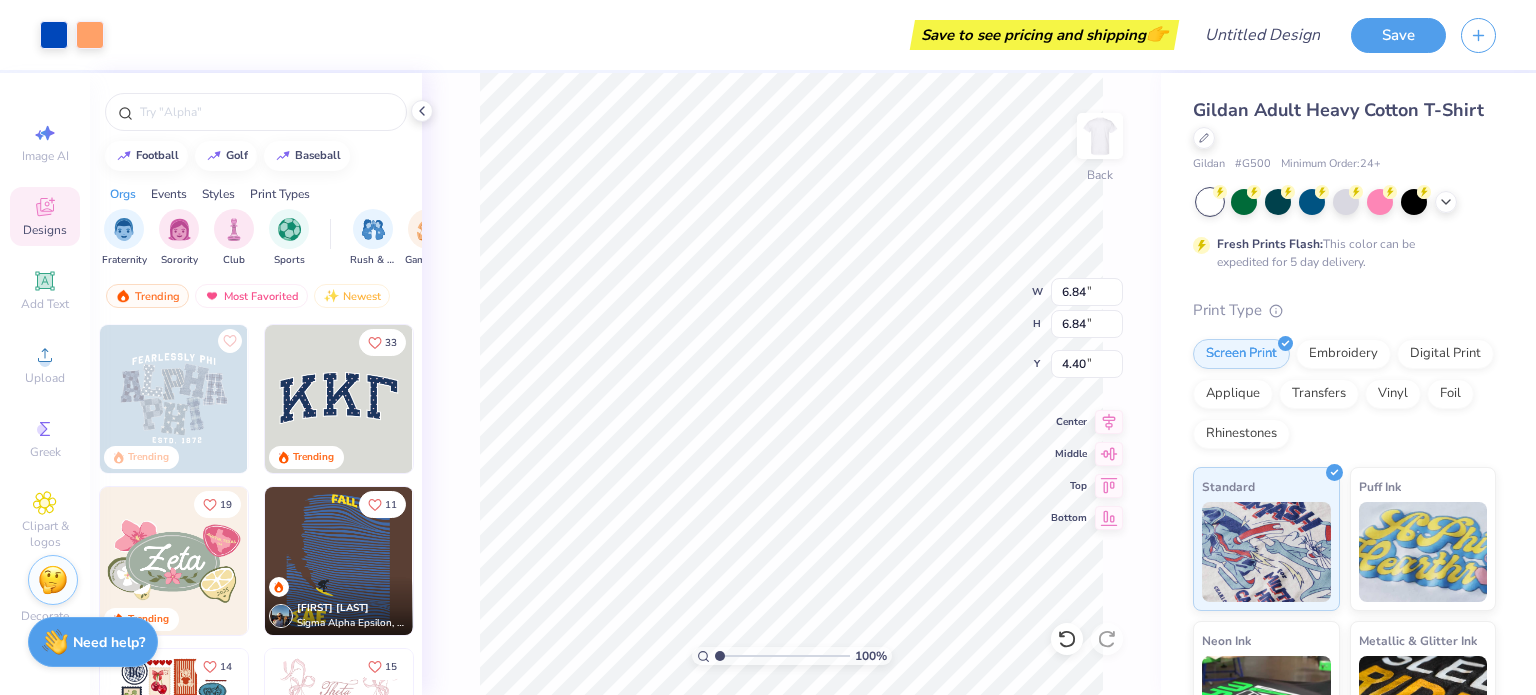 type on "6.84" 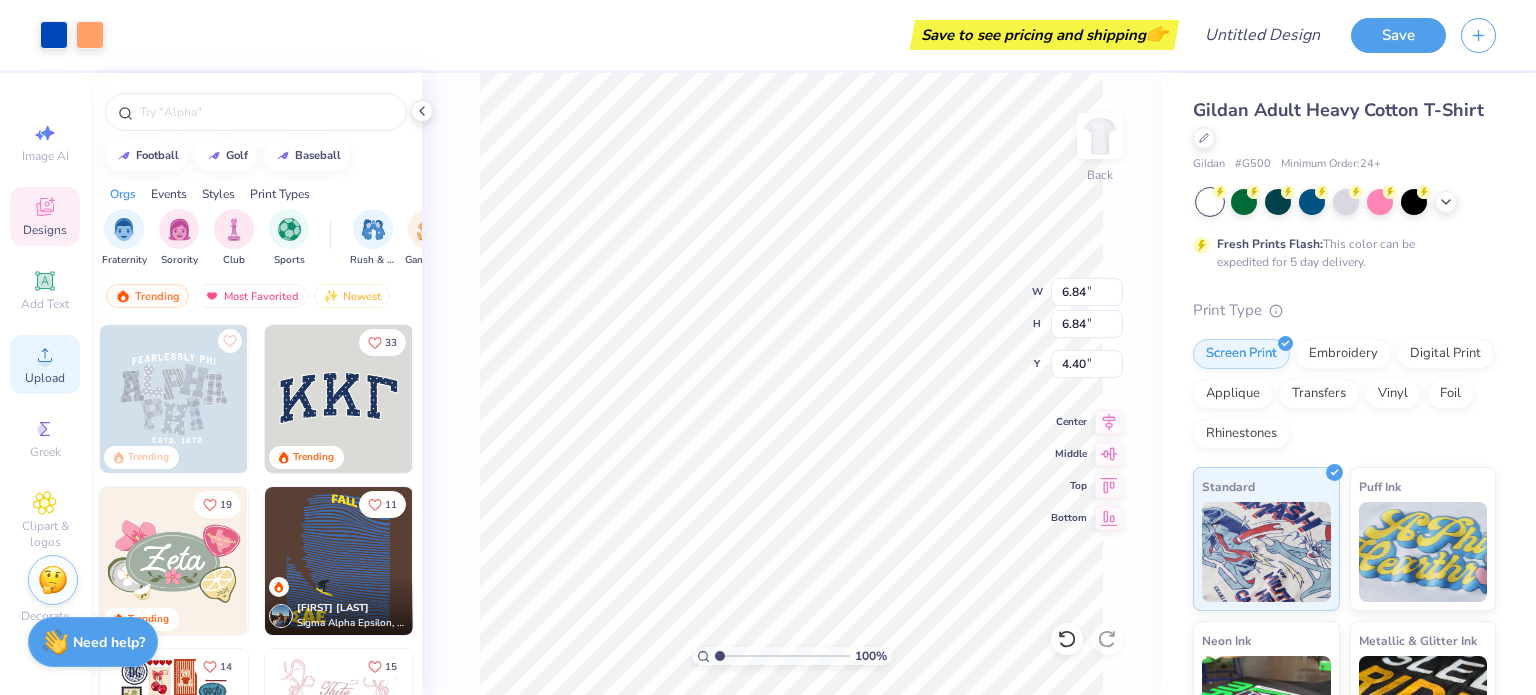 click on "Upload" at bounding box center [45, 378] 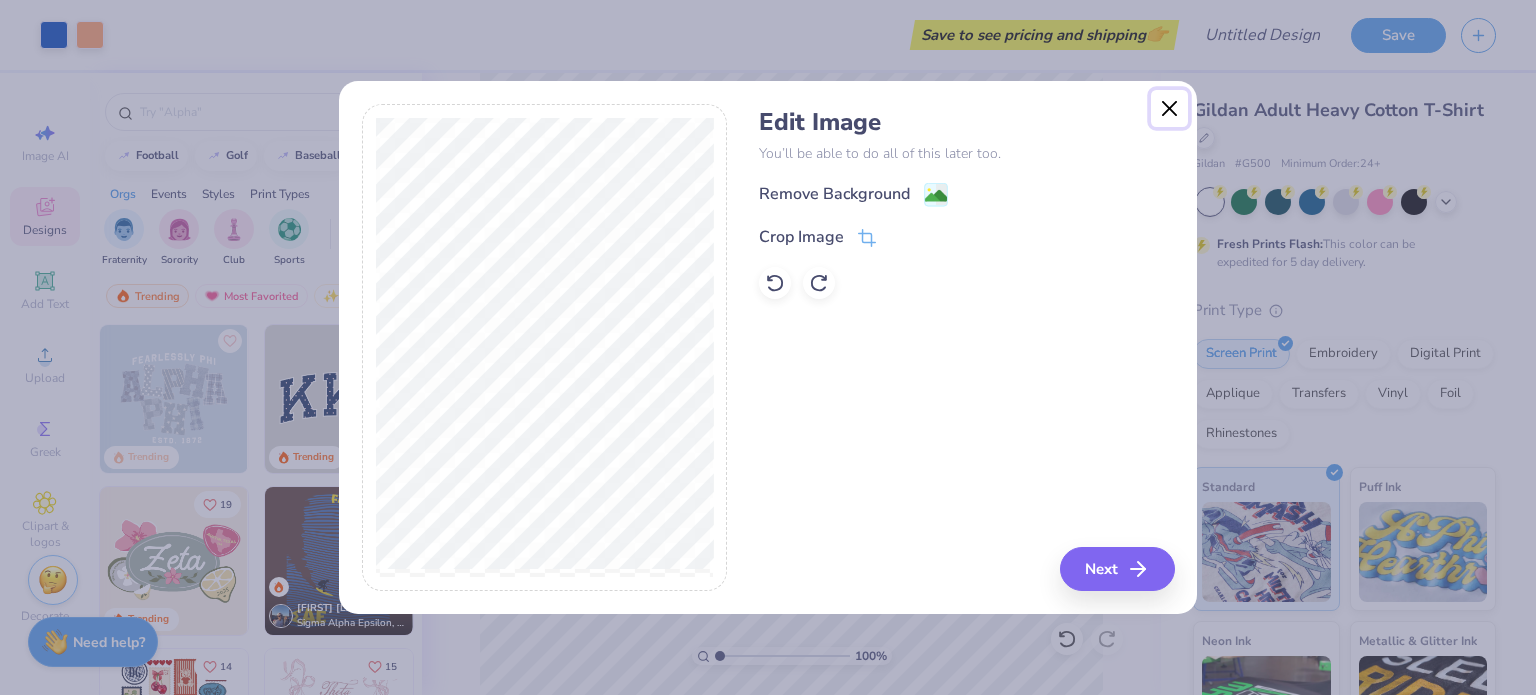 click at bounding box center [1170, 109] 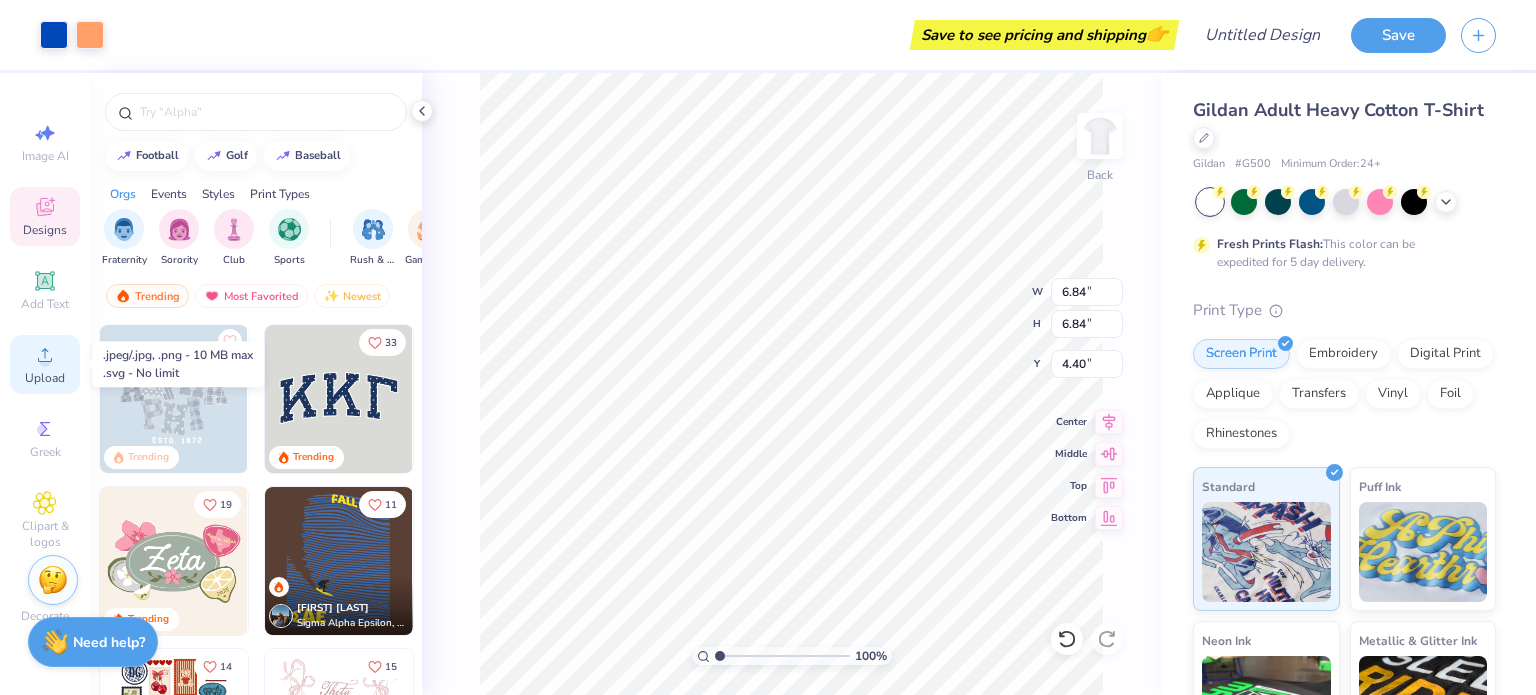 click on "Upload" at bounding box center [45, 378] 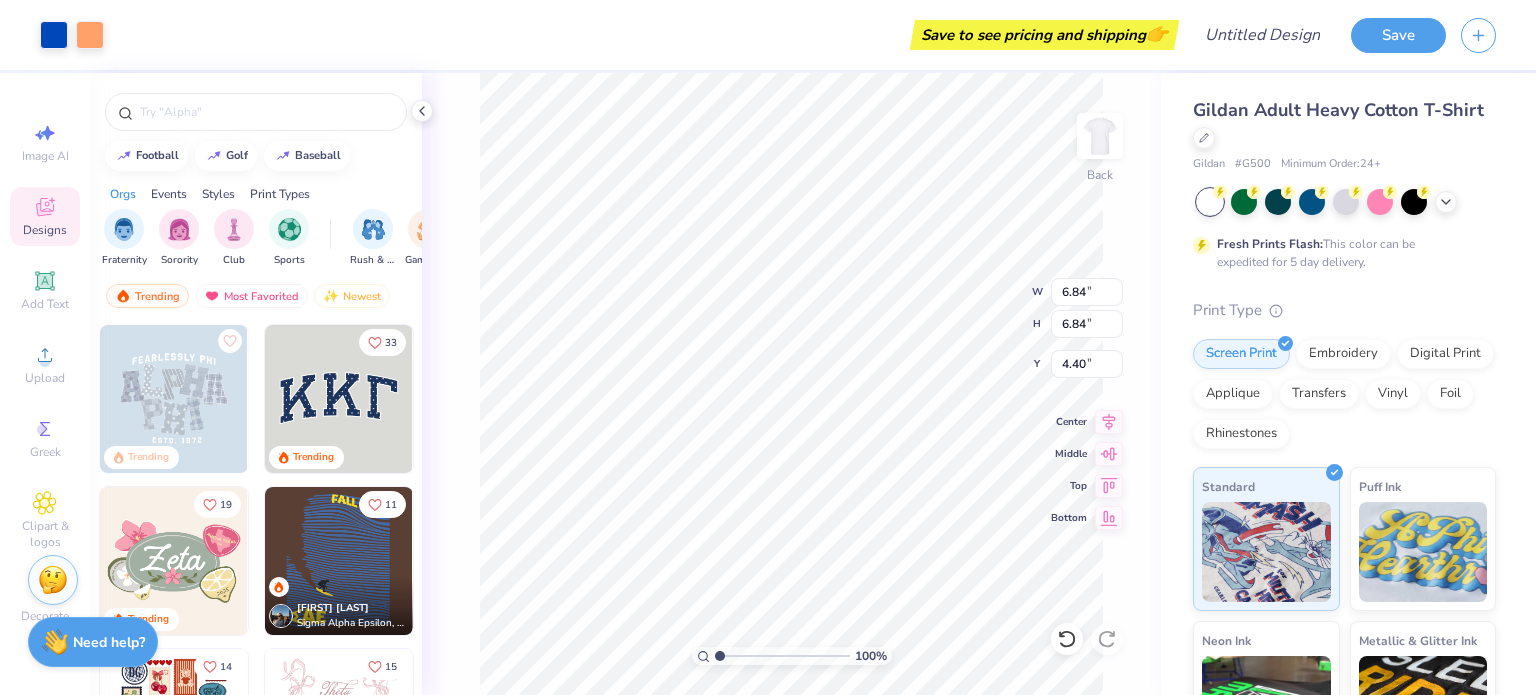 type on "2.73" 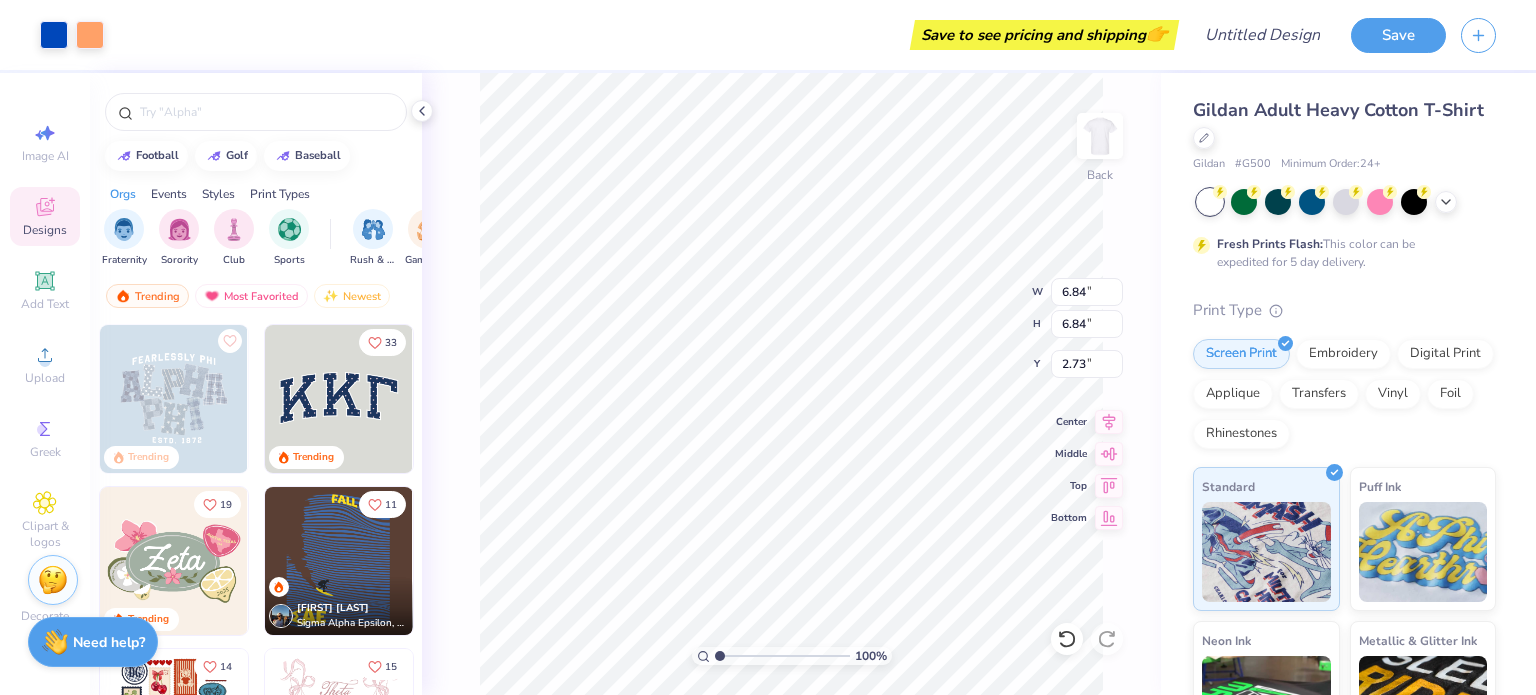 type on "5.15" 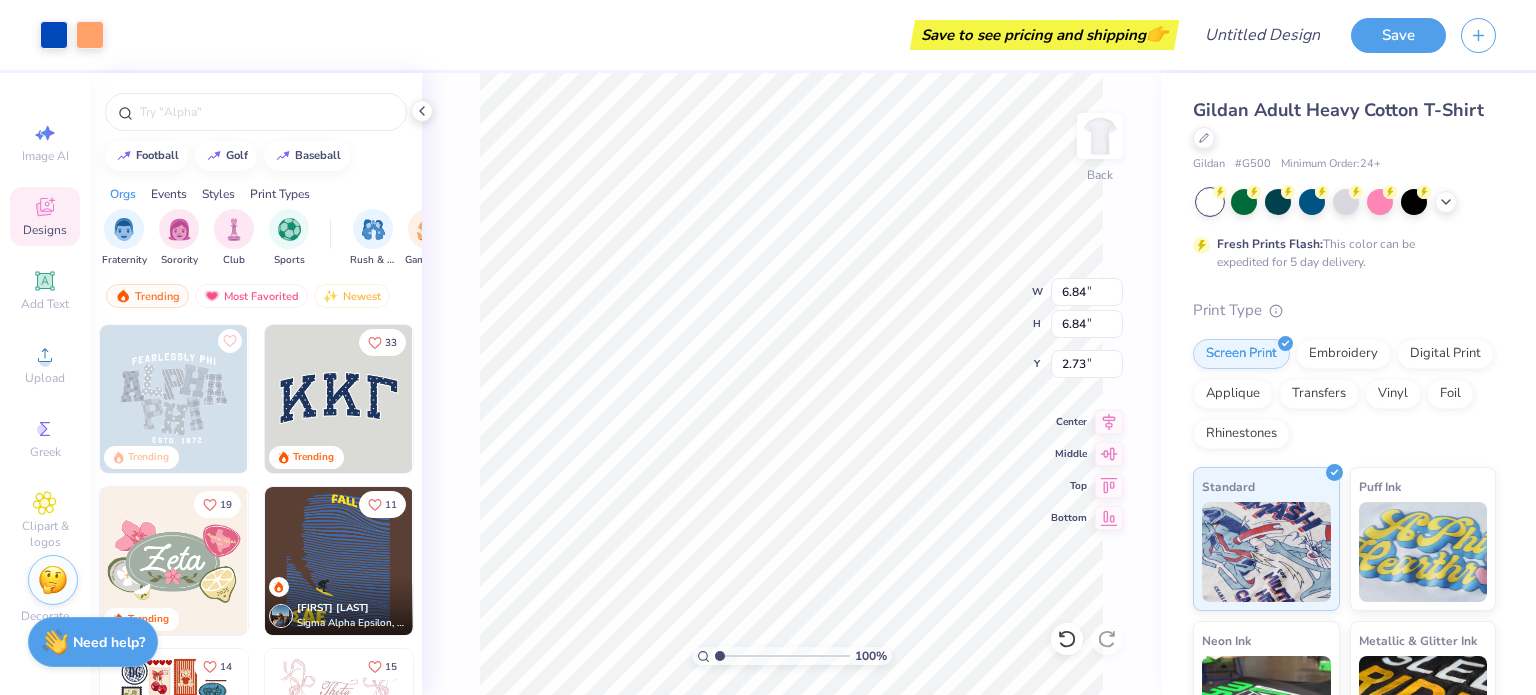 type on "5.15" 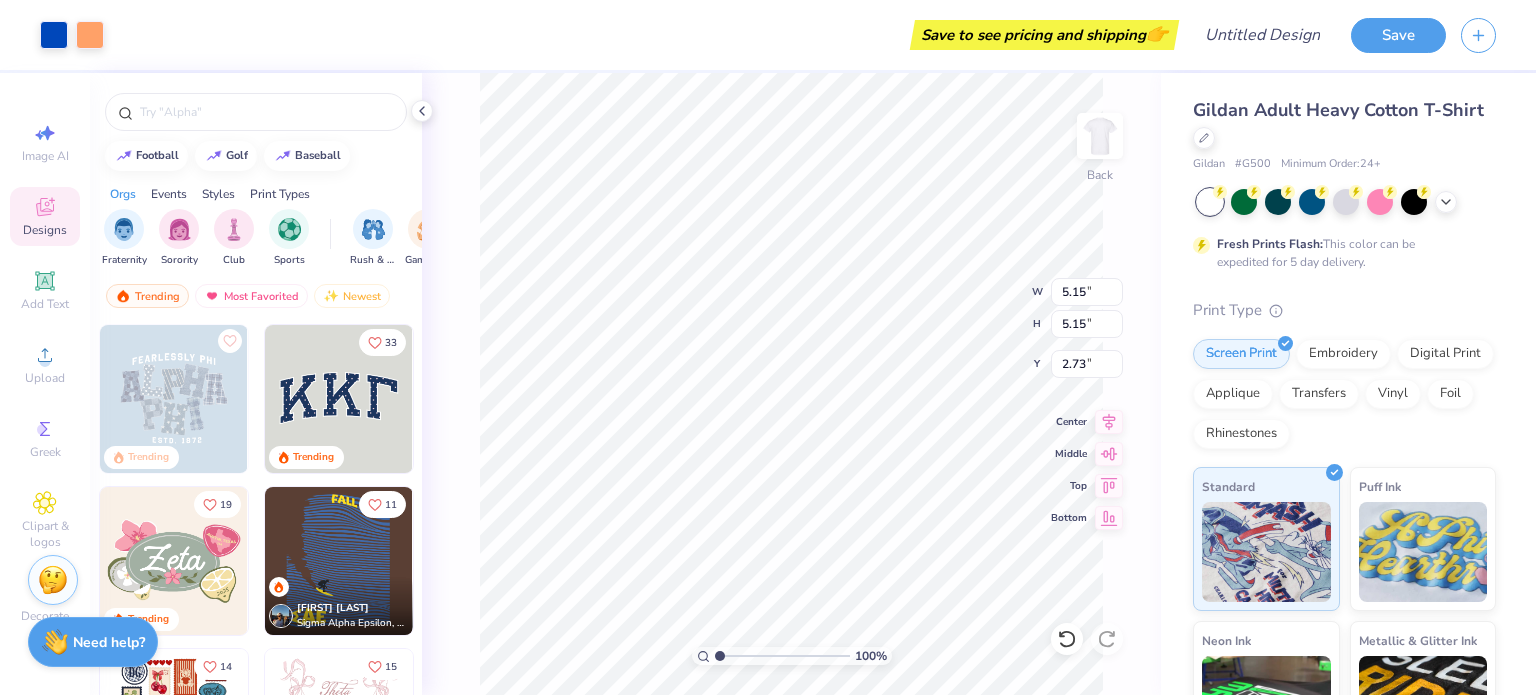 type on "3.00" 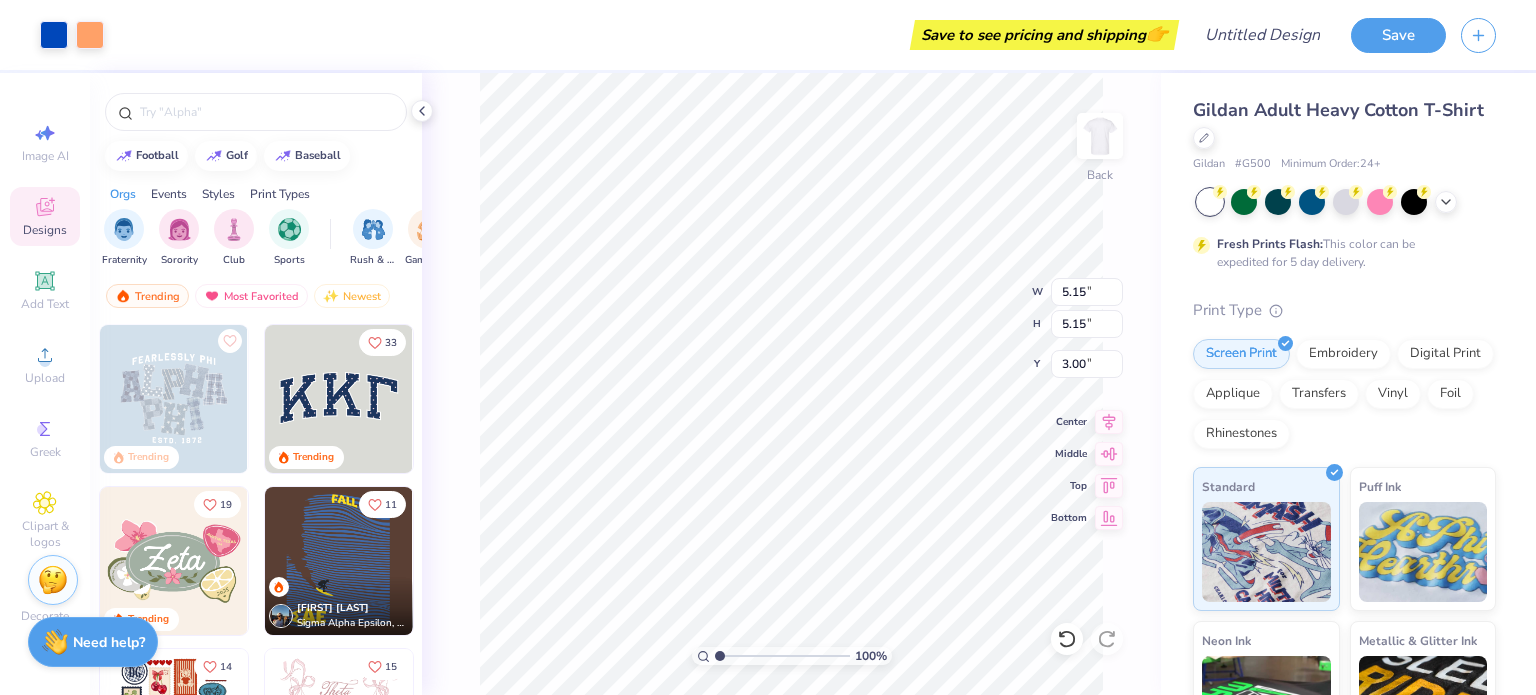 type on "4.68" 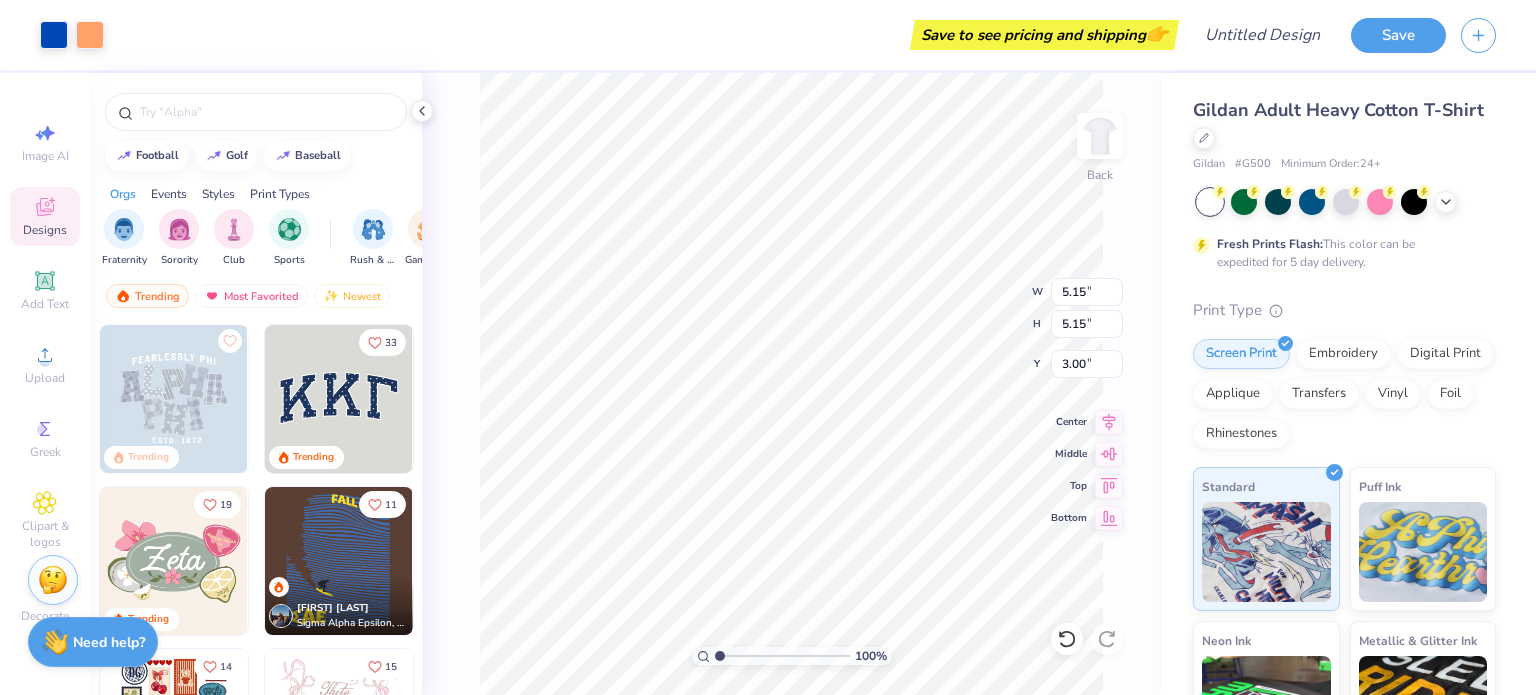 type on "4.68" 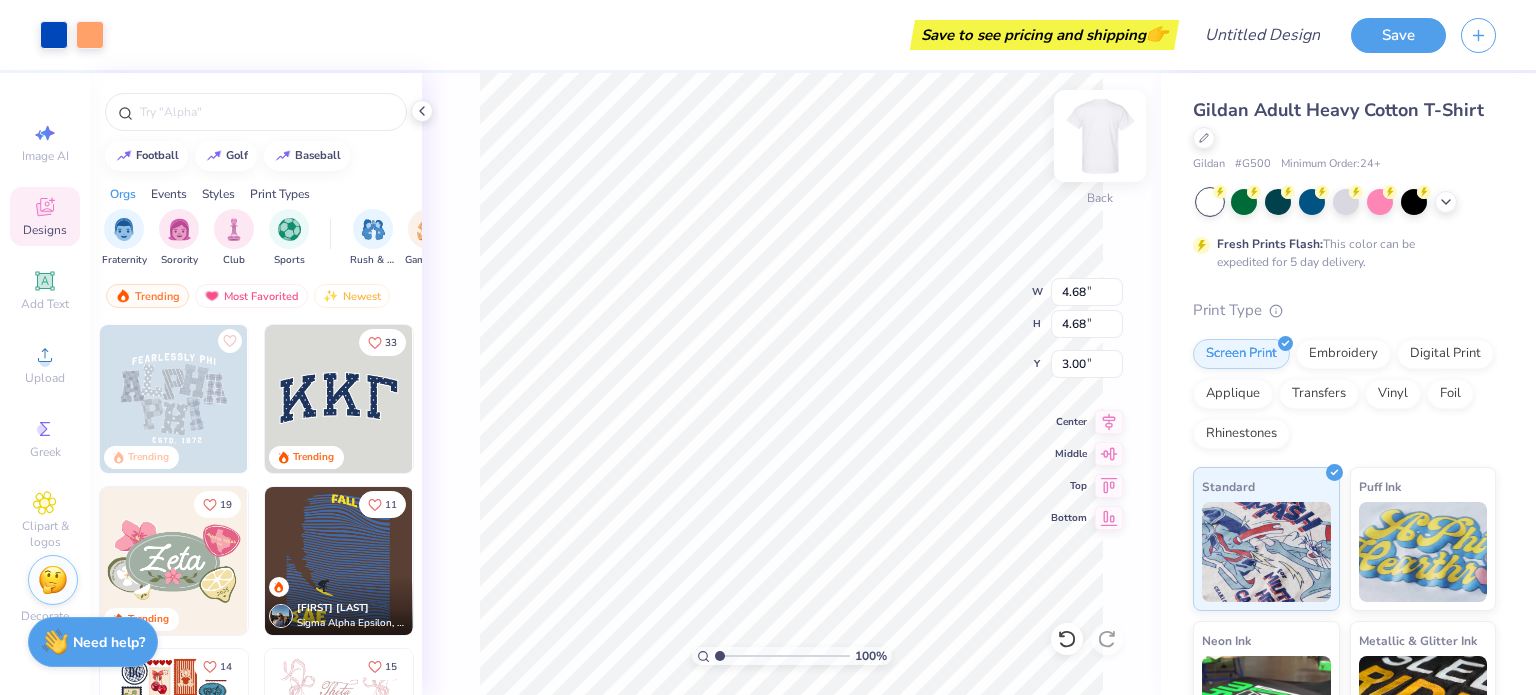 click at bounding box center [1100, 136] 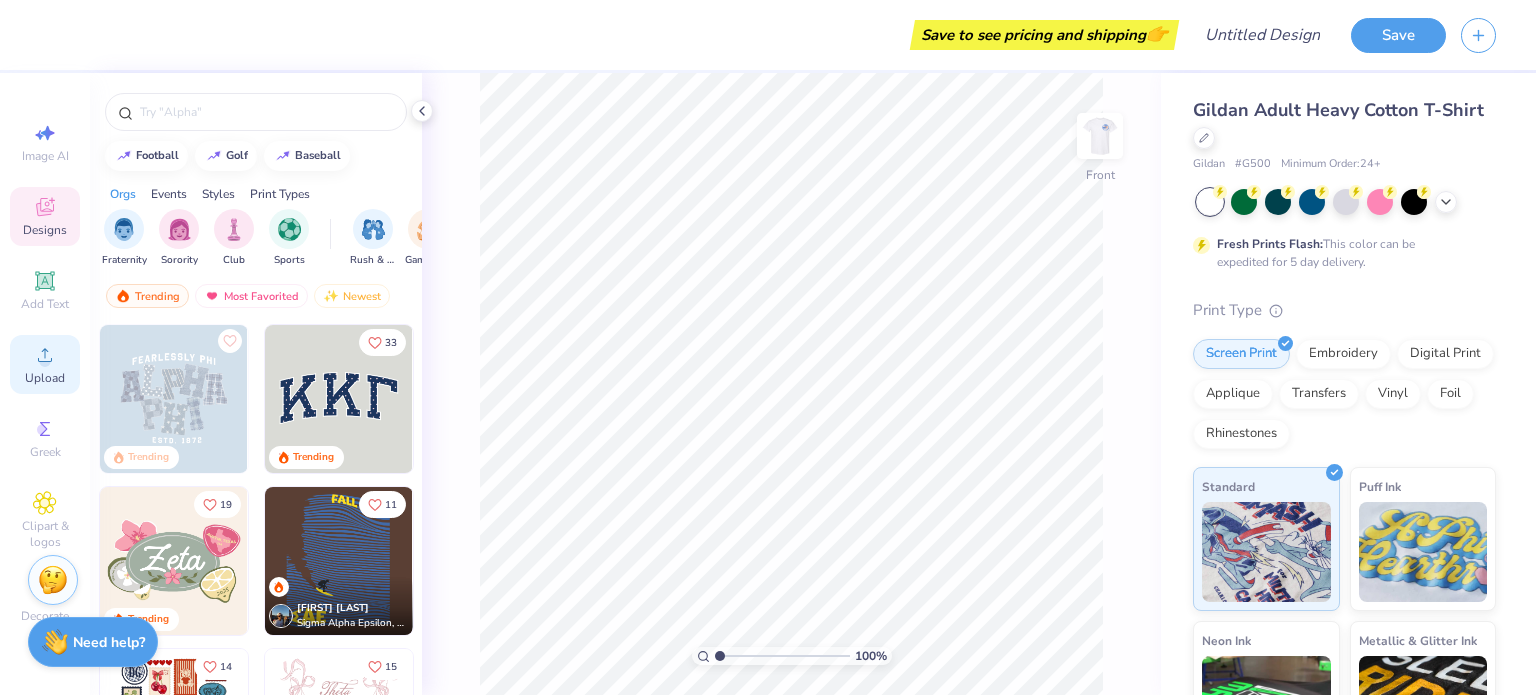 click on "Upload" at bounding box center [45, 364] 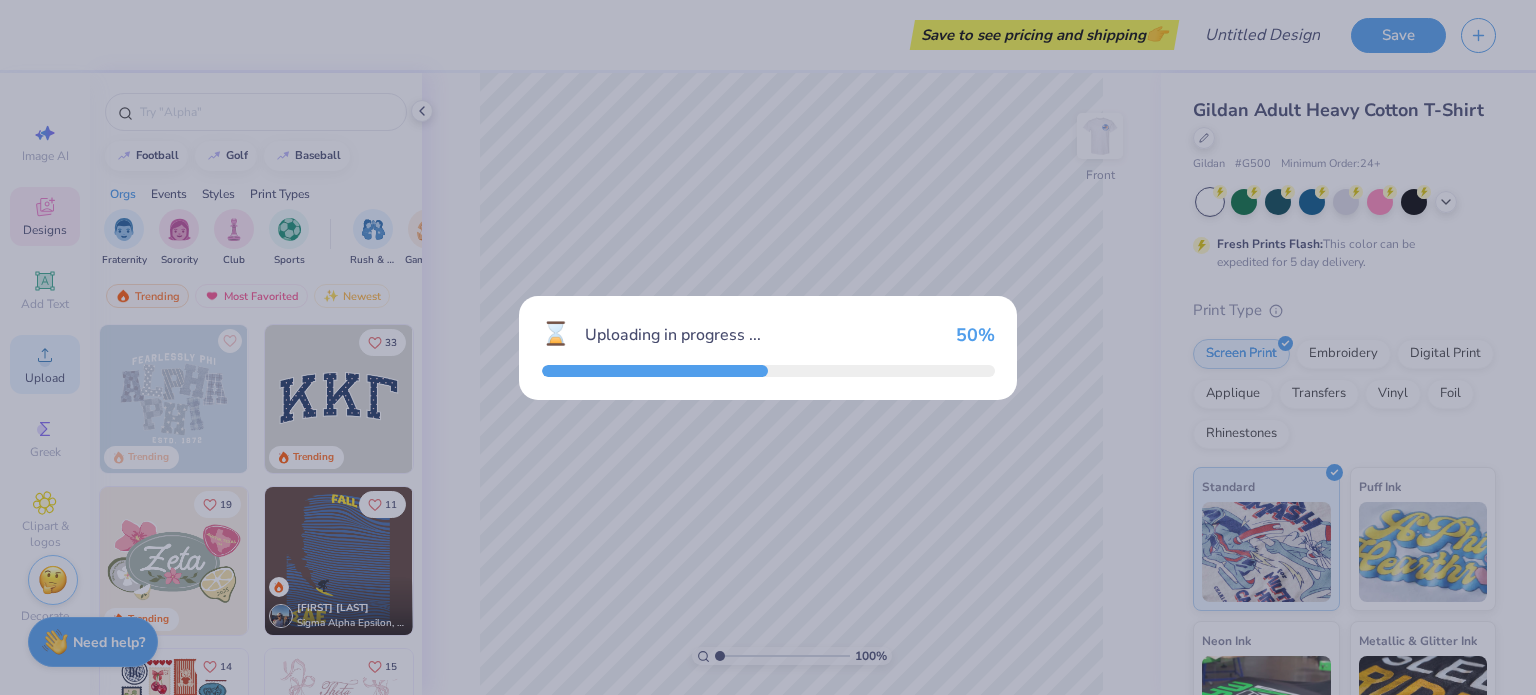 click on "⌛ Uploading in progress ... 50 %" at bounding box center [768, 347] 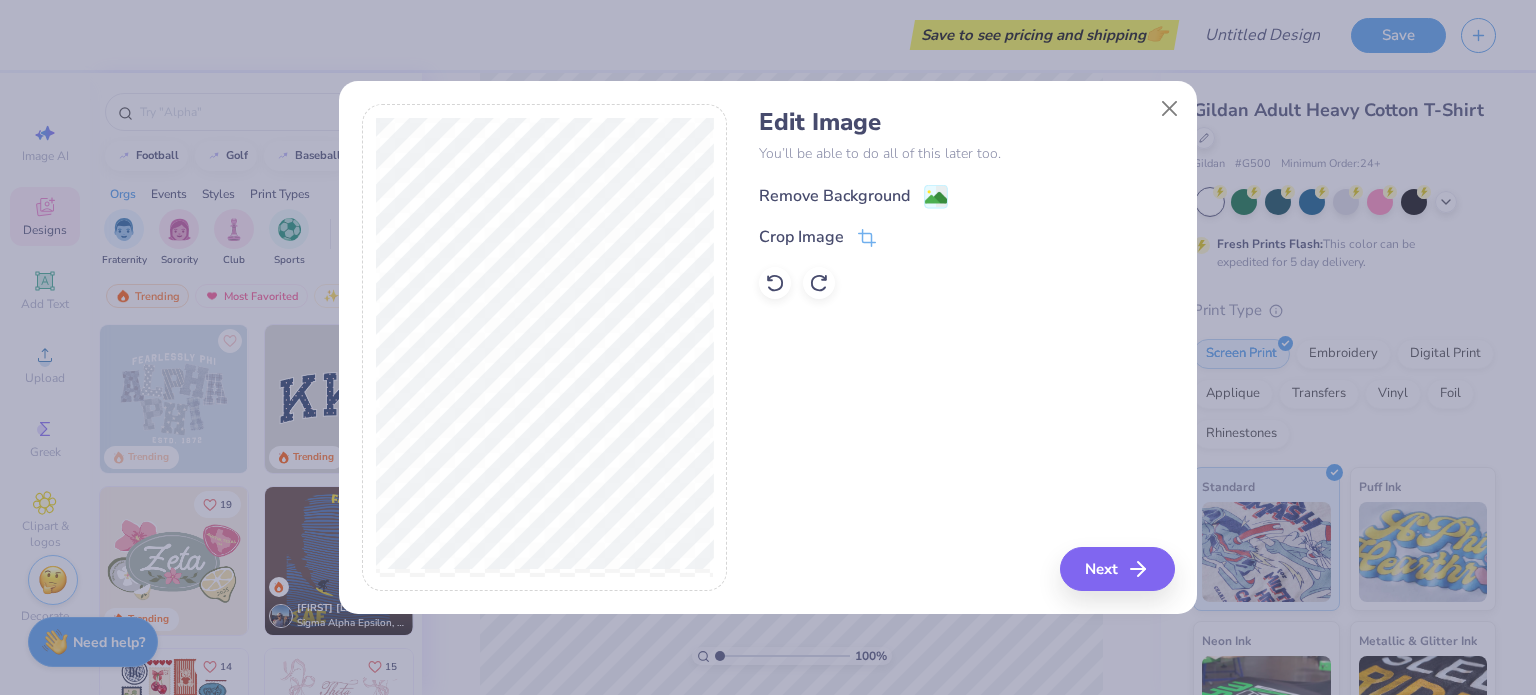 click on "Remove Background" at bounding box center (834, 196) 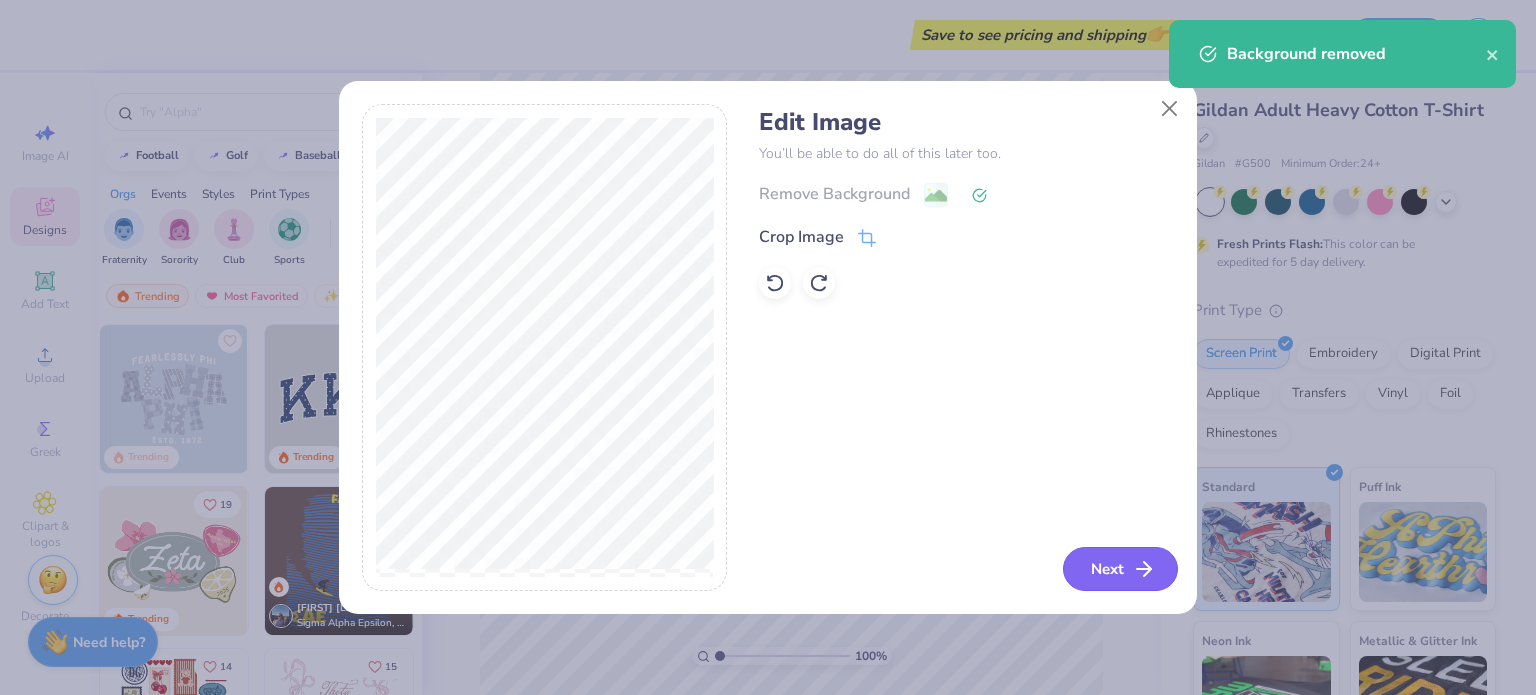 click on "Next" at bounding box center (1120, 569) 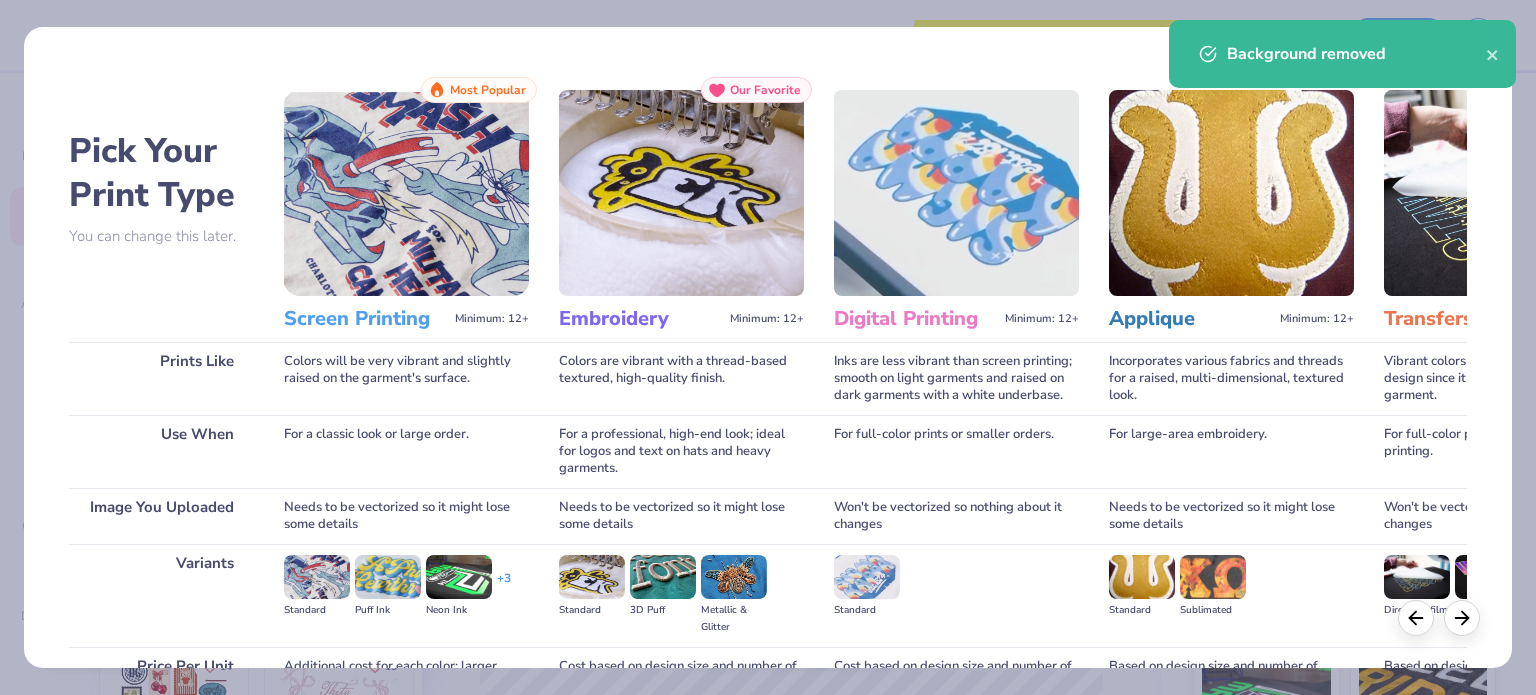 scroll, scrollTop: 201, scrollLeft: 0, axis: vertical 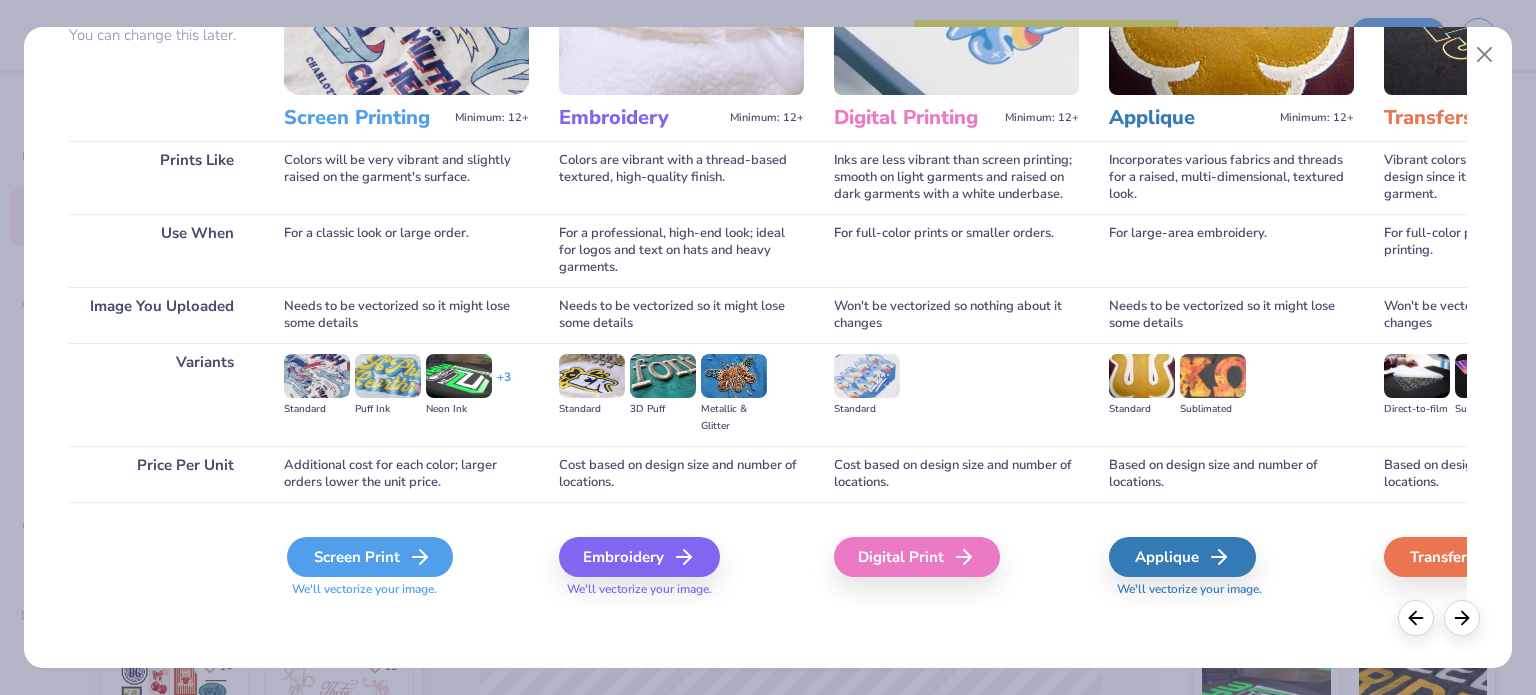 click on "Screen Print" at bounding box center (370, 557) 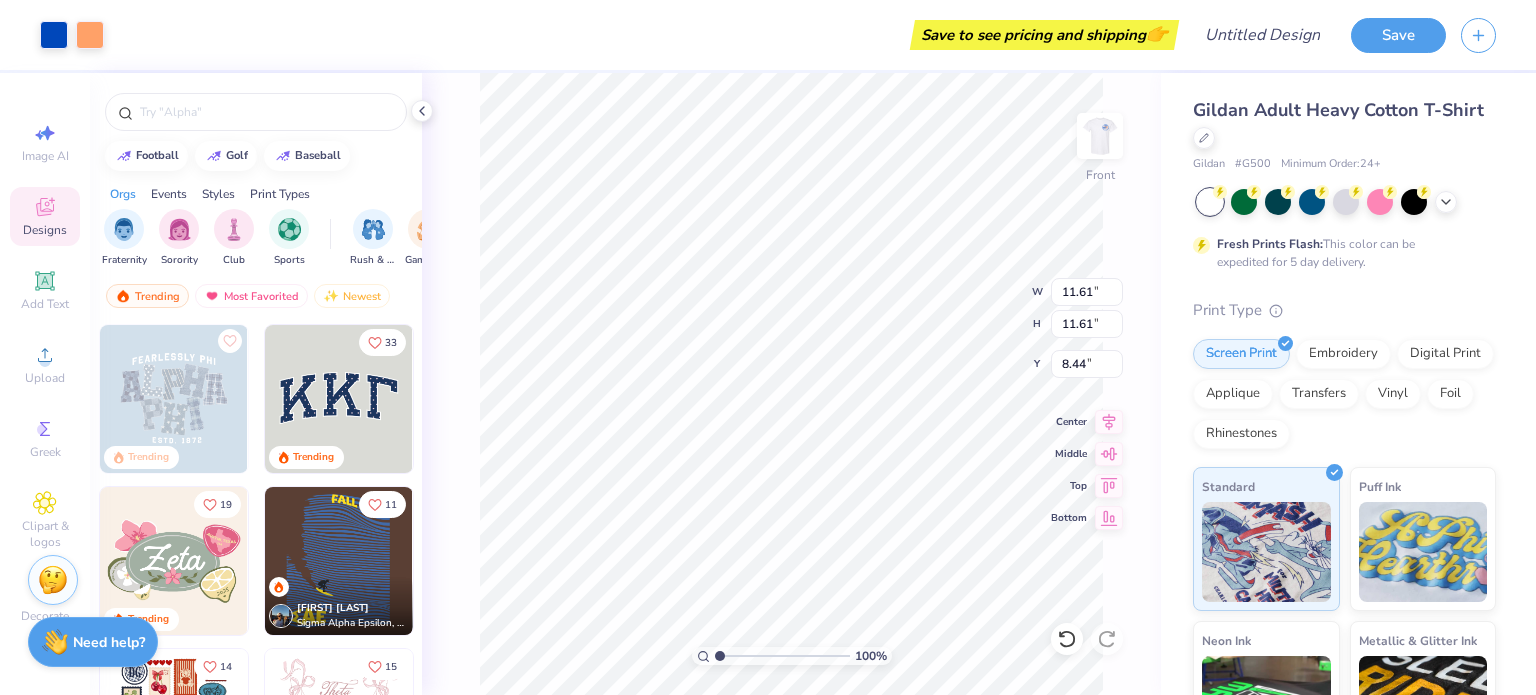 type on "5.90" 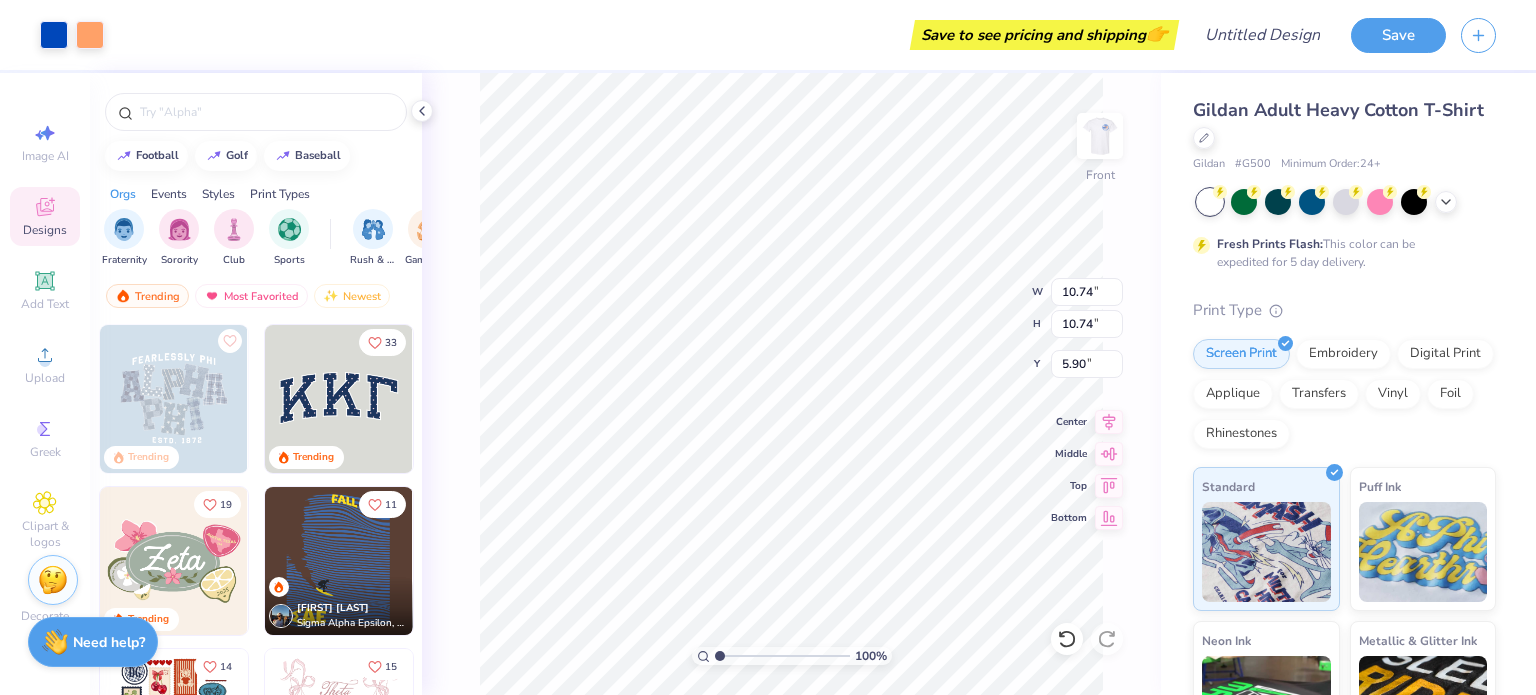 type on "10.74" 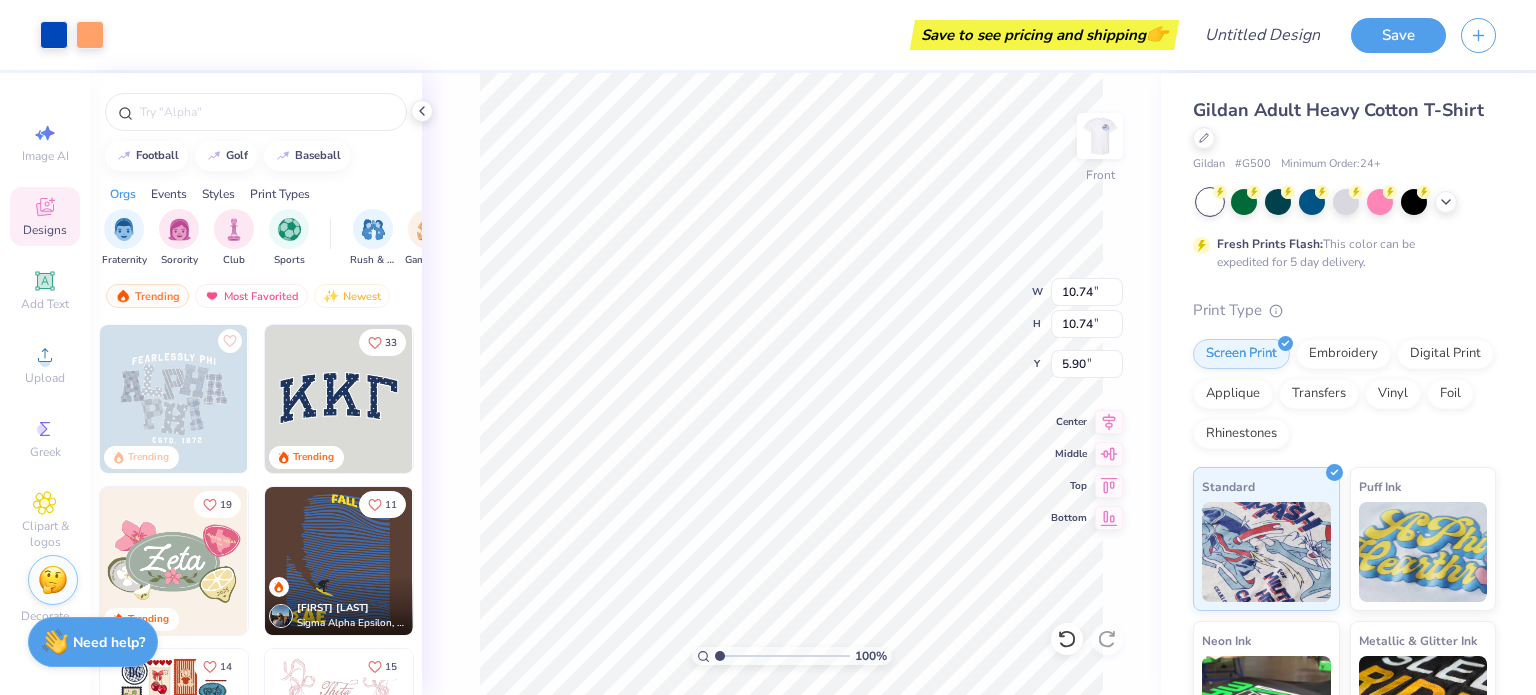 type on "10.74" 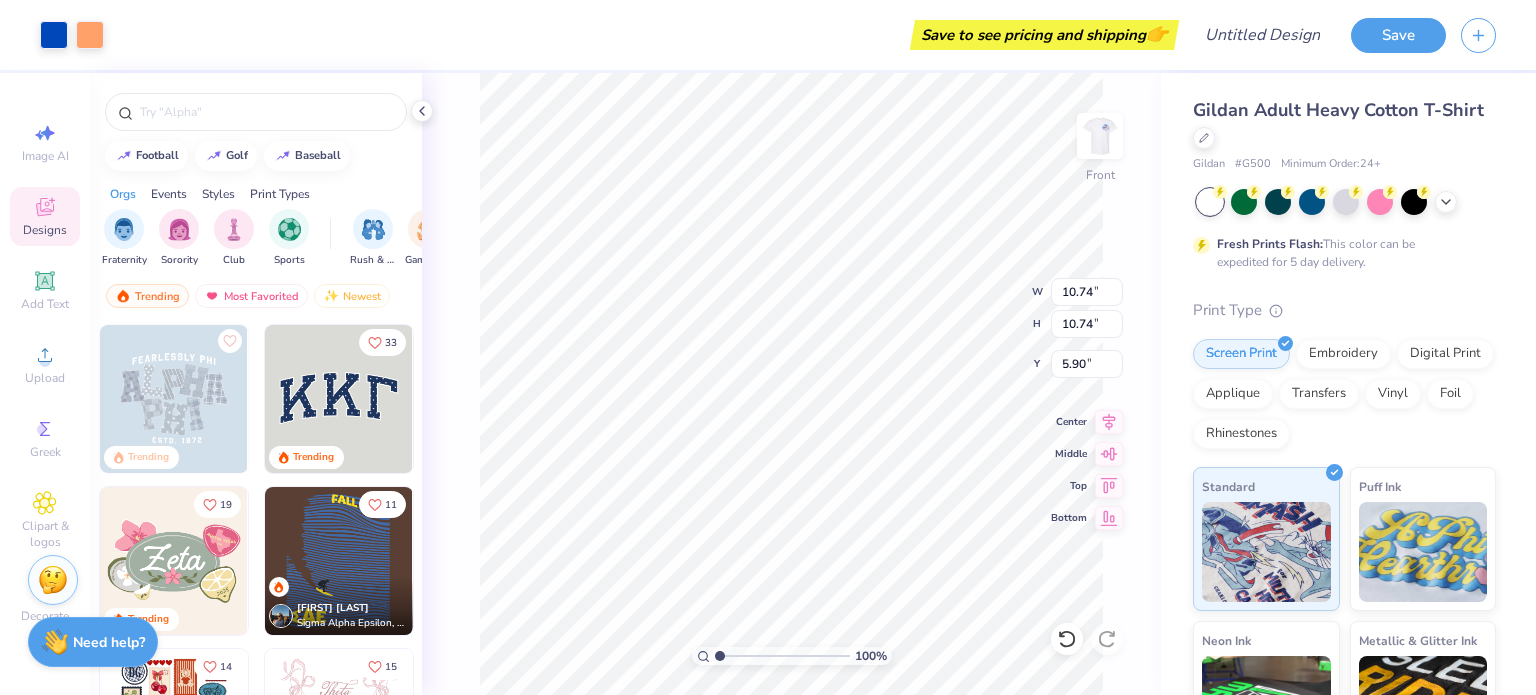 type on "6.01" 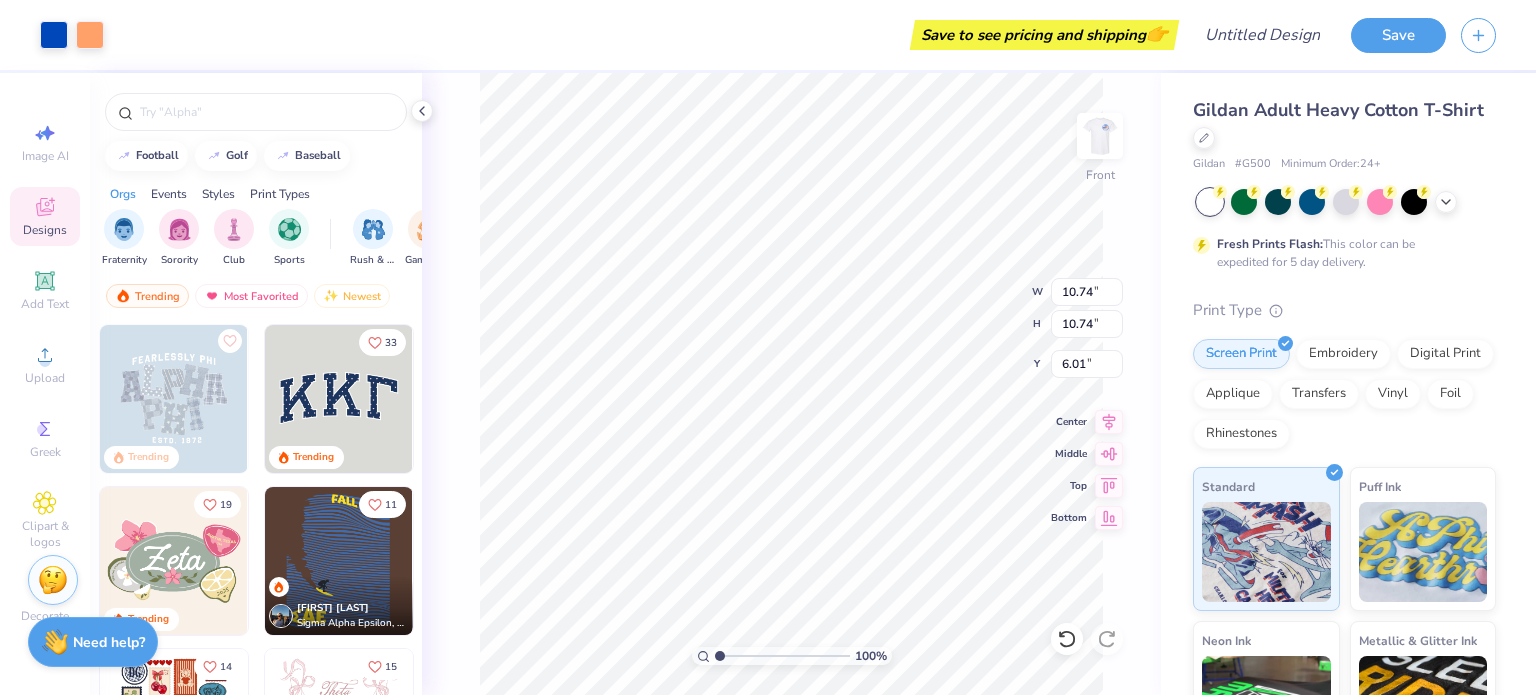 click at bounding box center (339, 399) 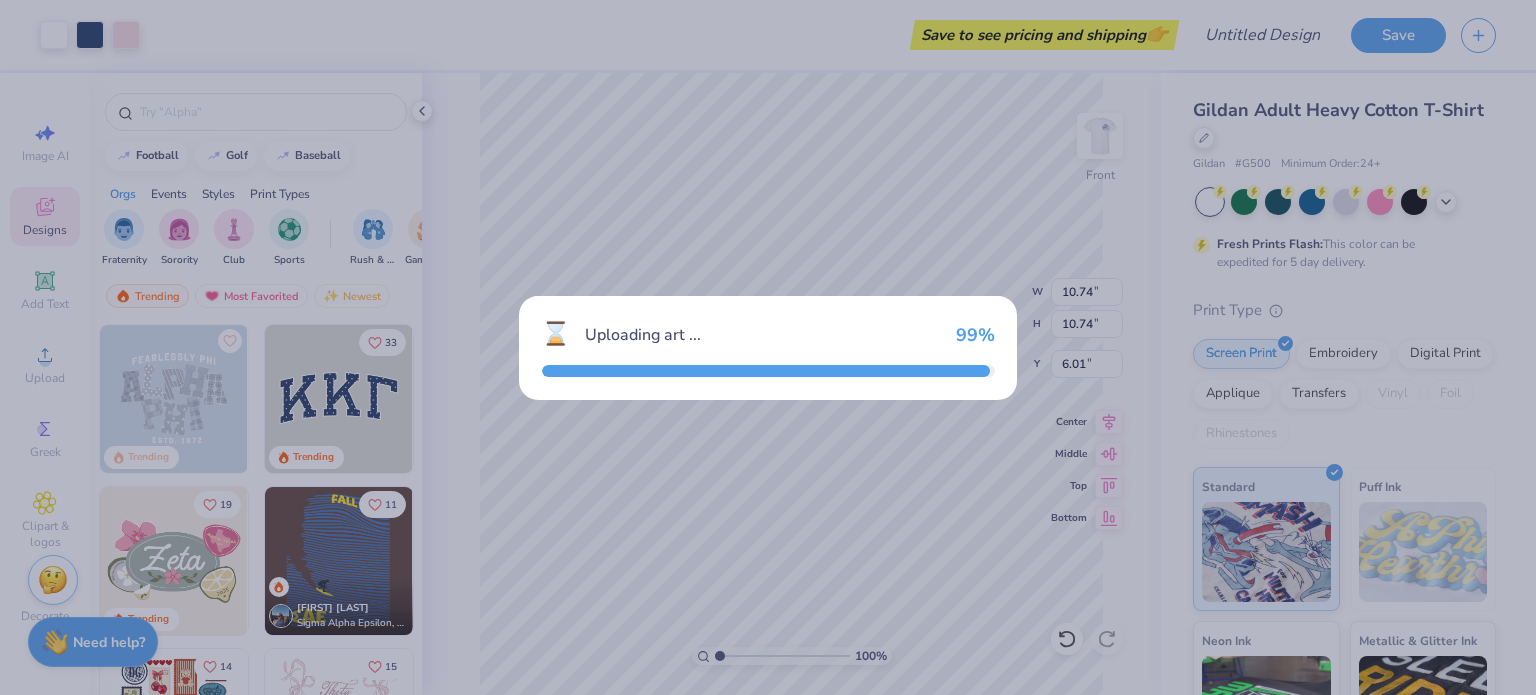 type on "11.03" 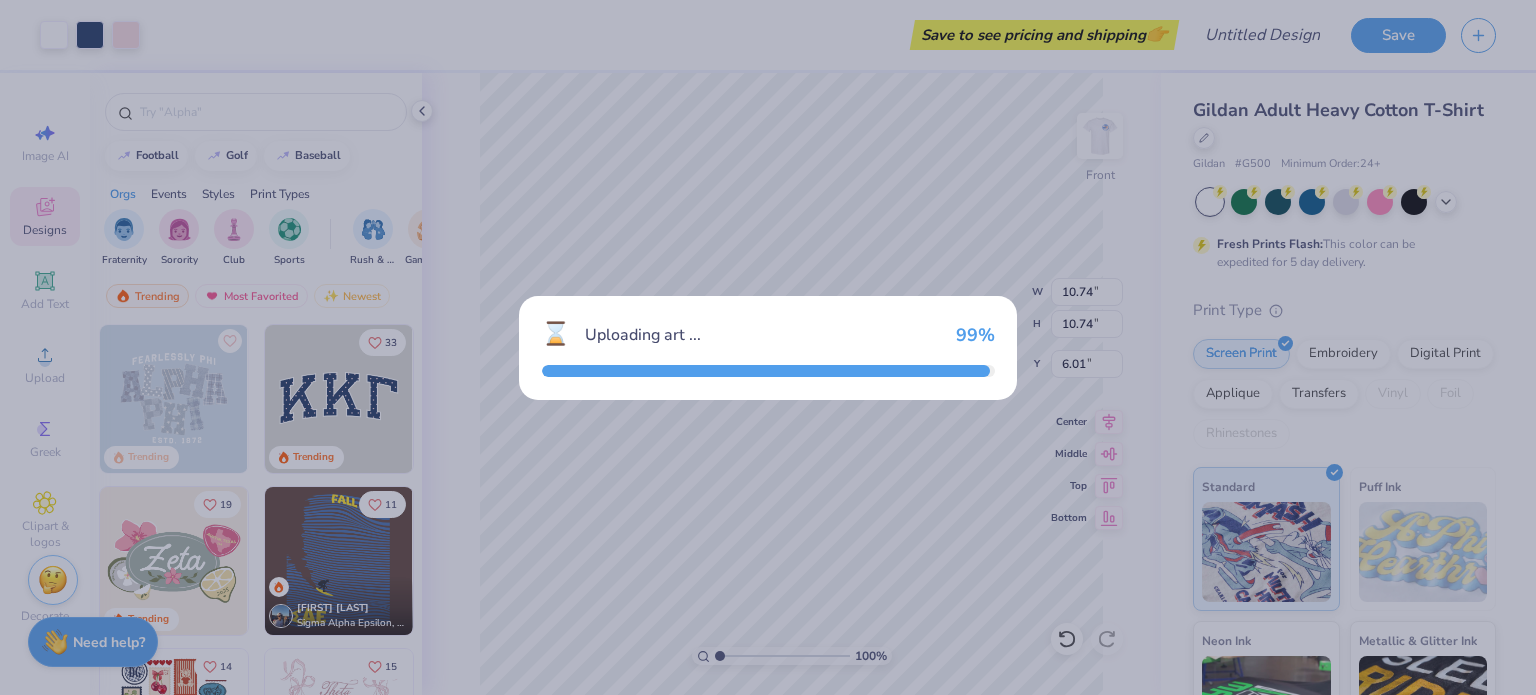 type on "4.84" 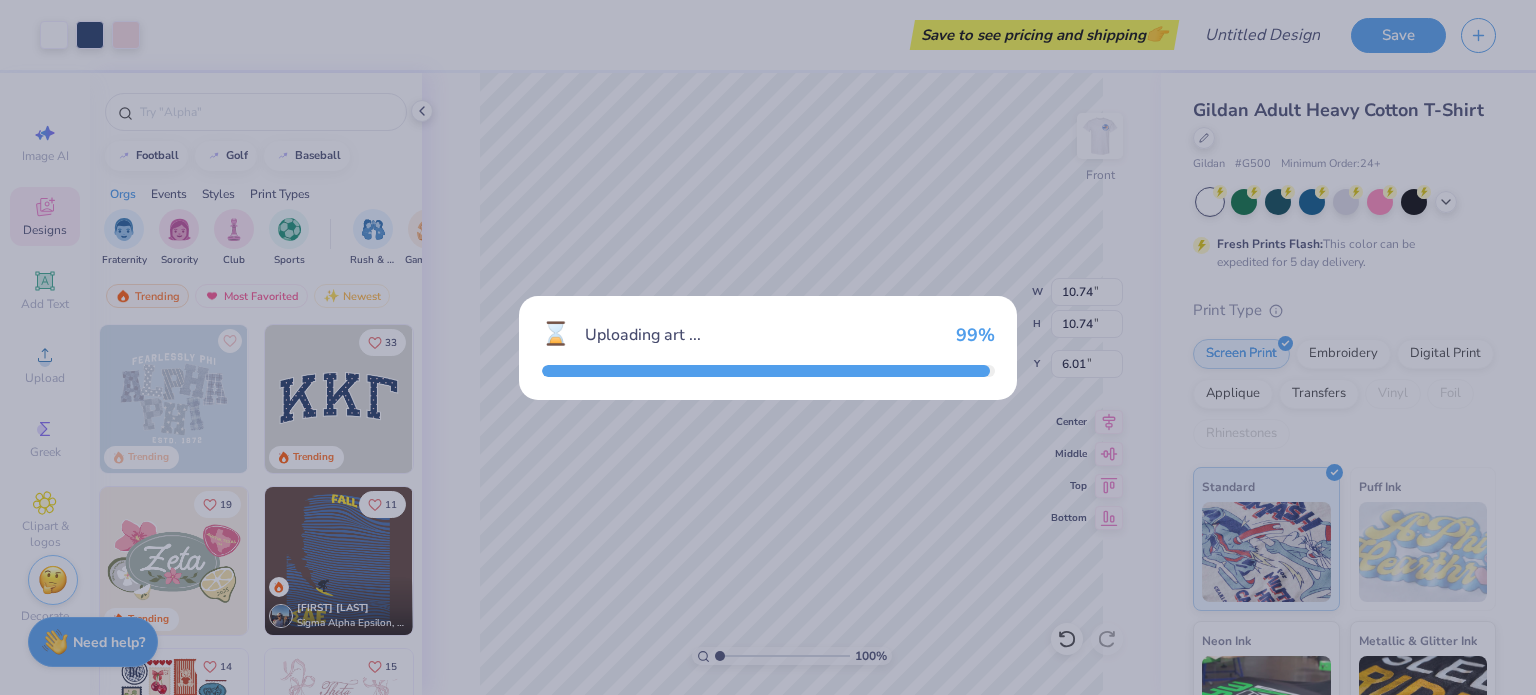 type on "3.00" 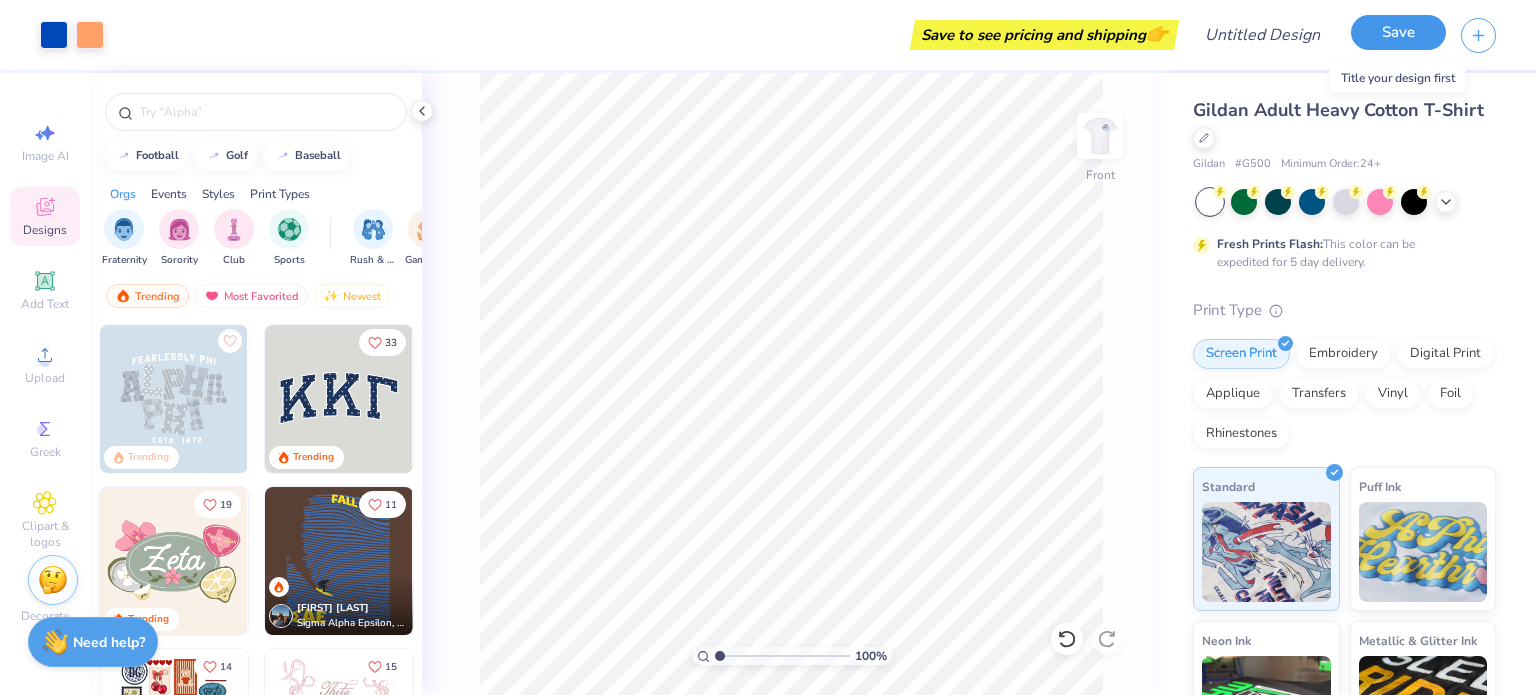 click on "Save" at bounding box center [1398, 32] 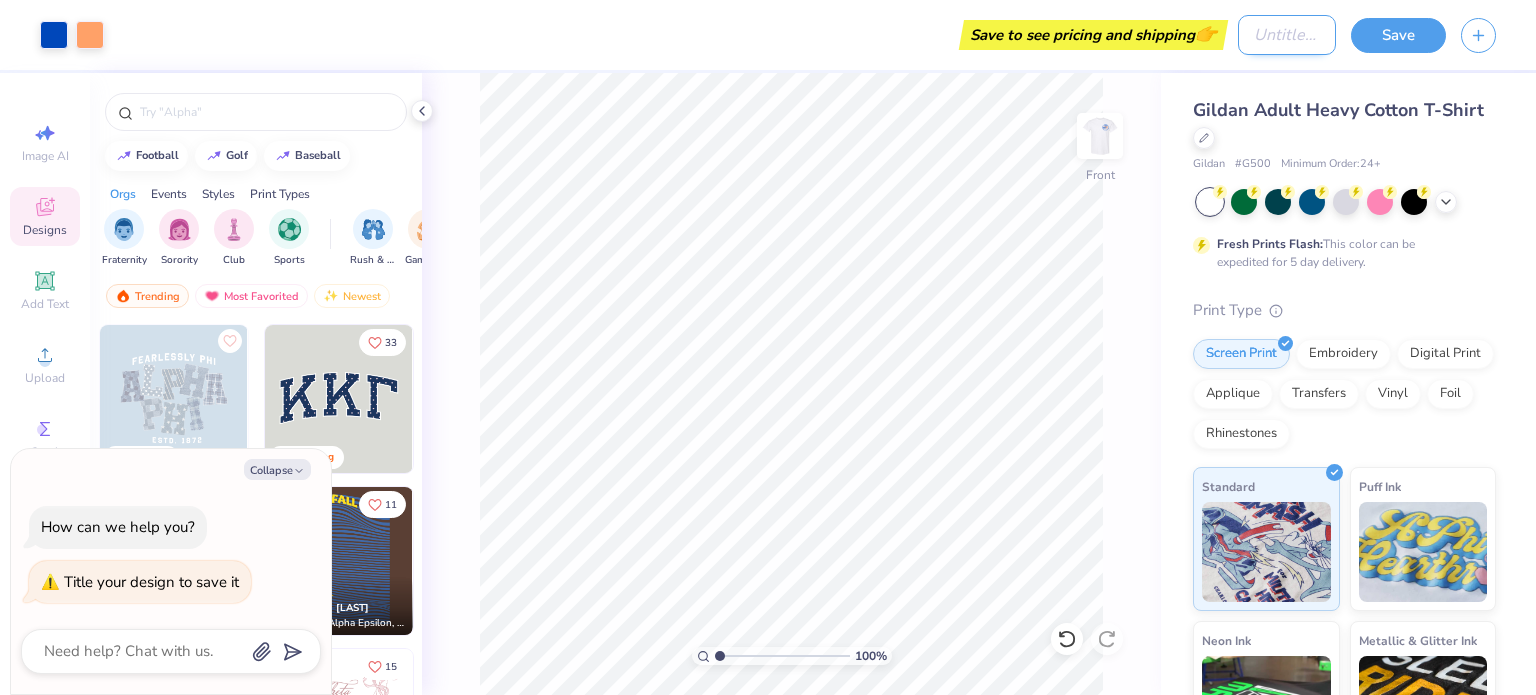 type on "x" 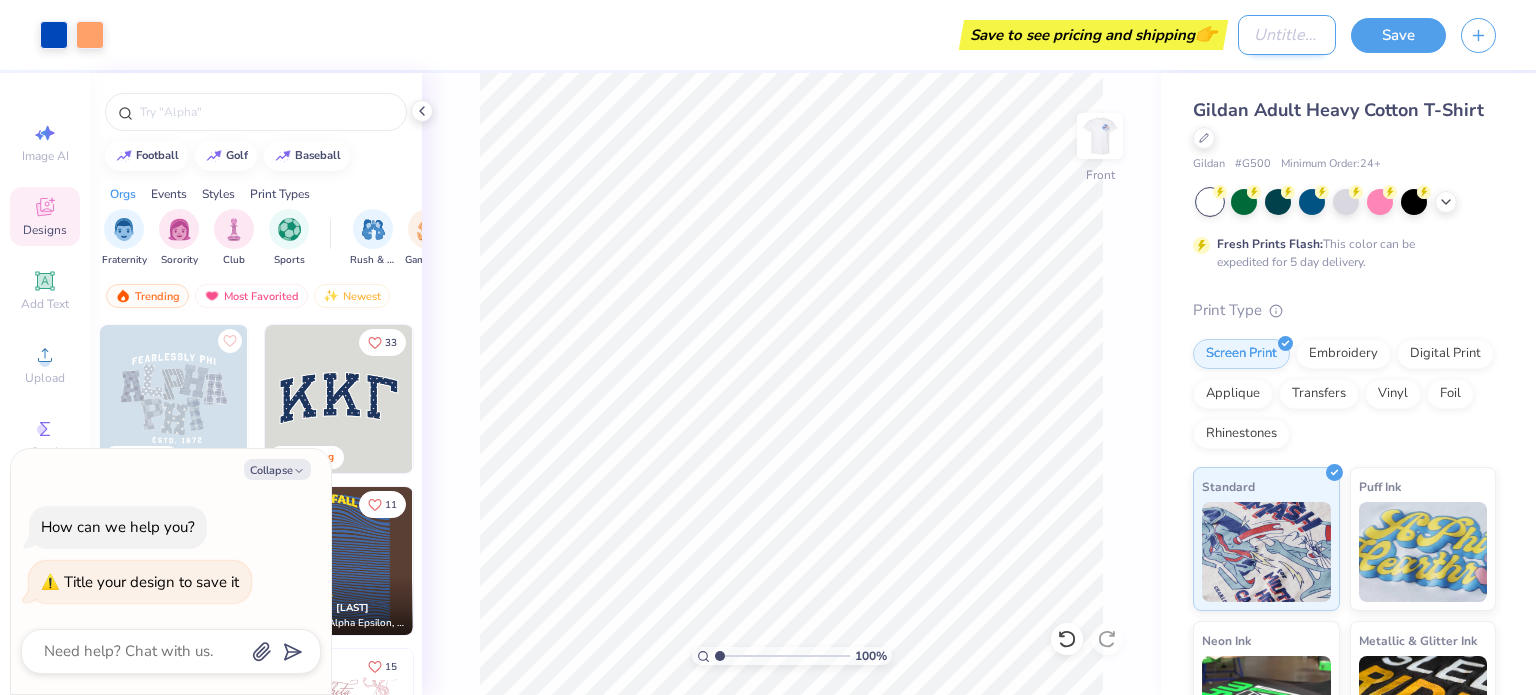 click on "Design Title" at bounding box center (1287, 35) 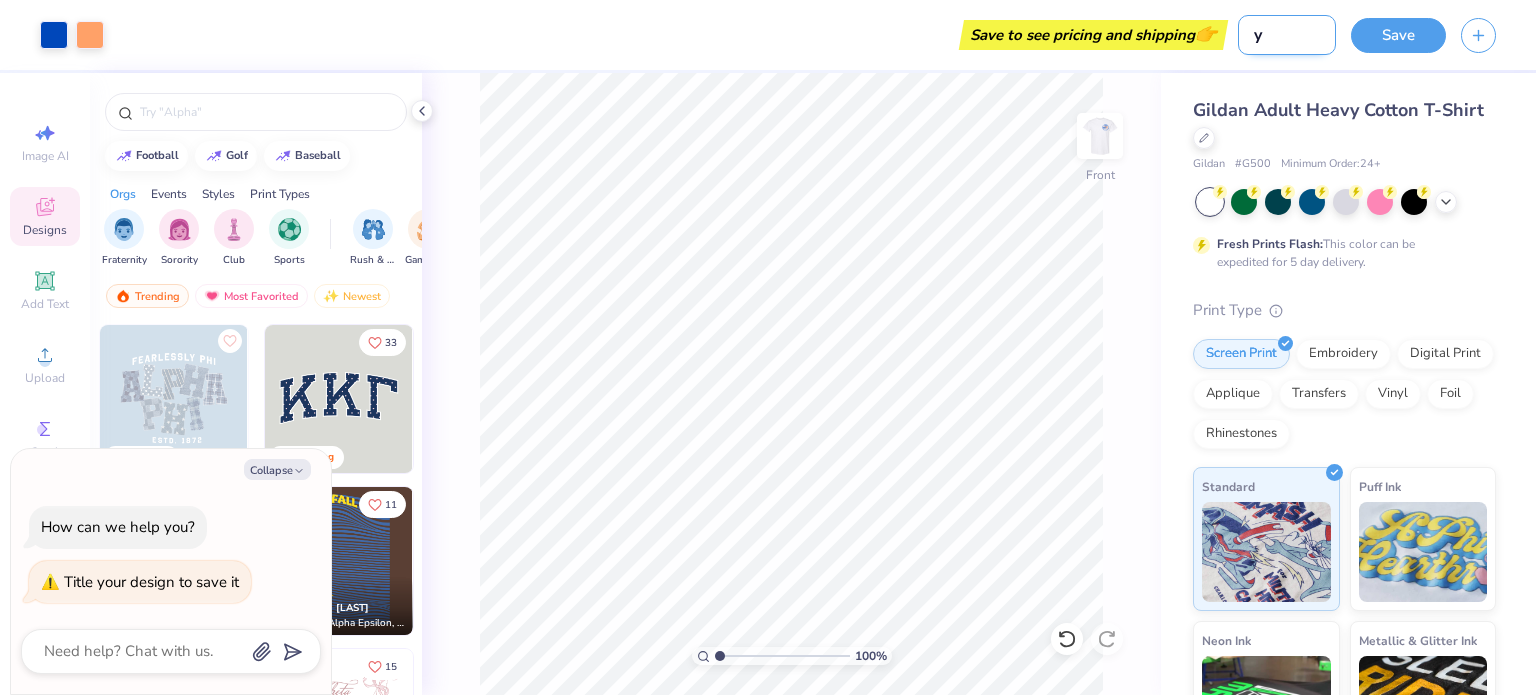 type on "yg" 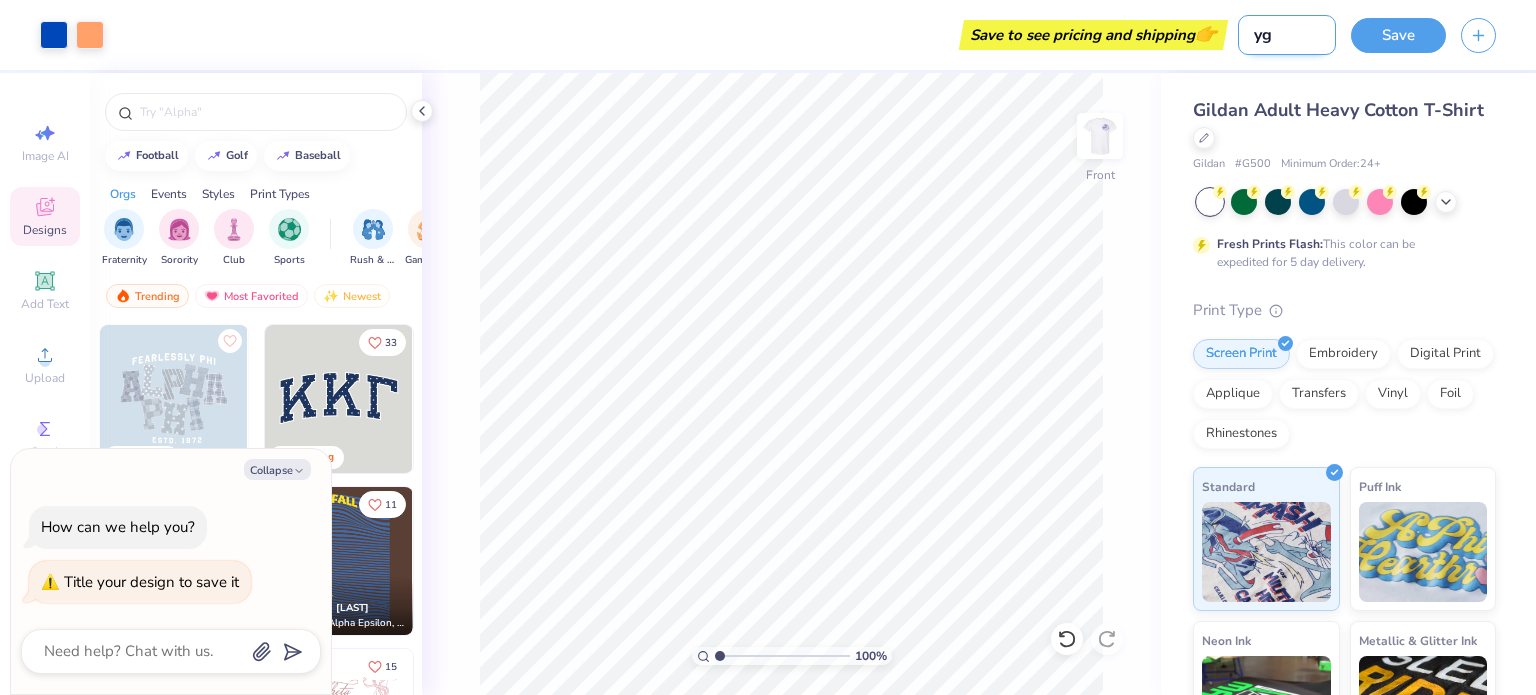 type on "x" 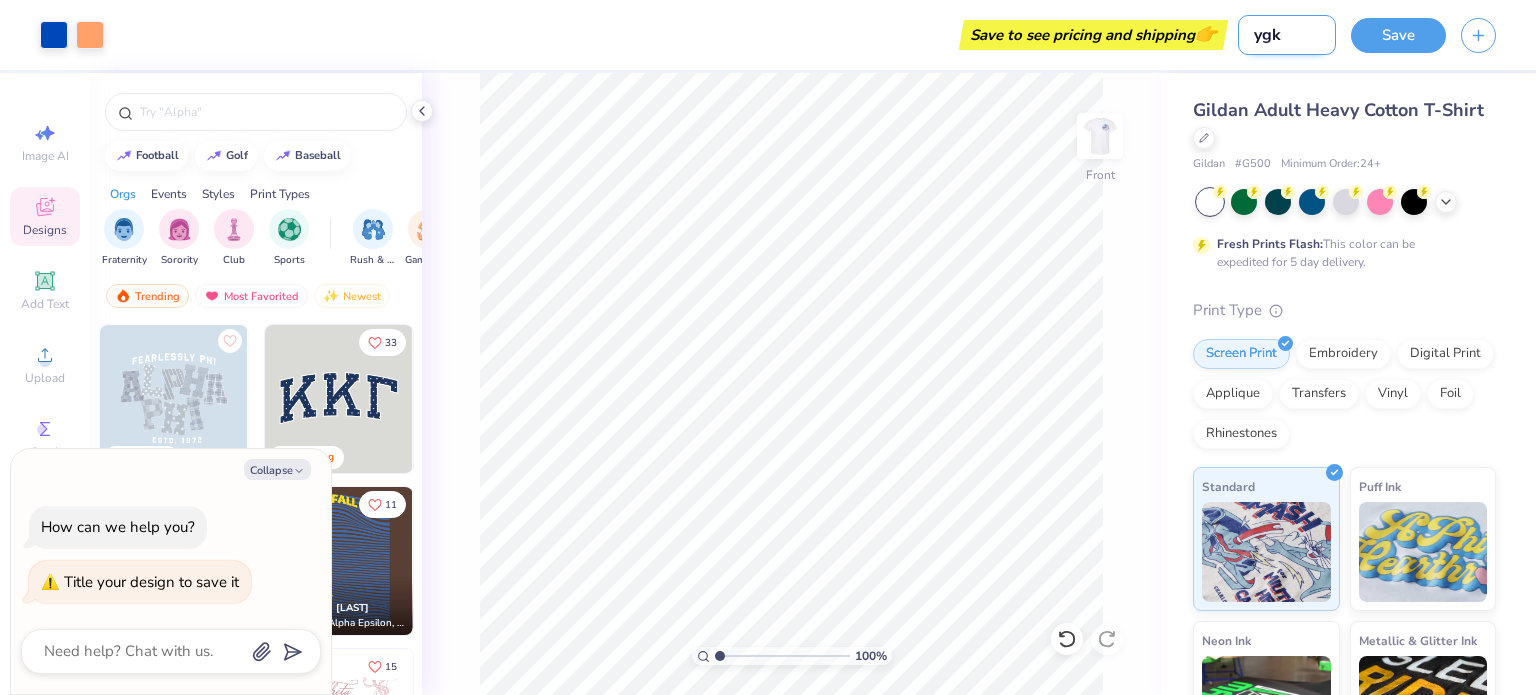 type on "ygku" 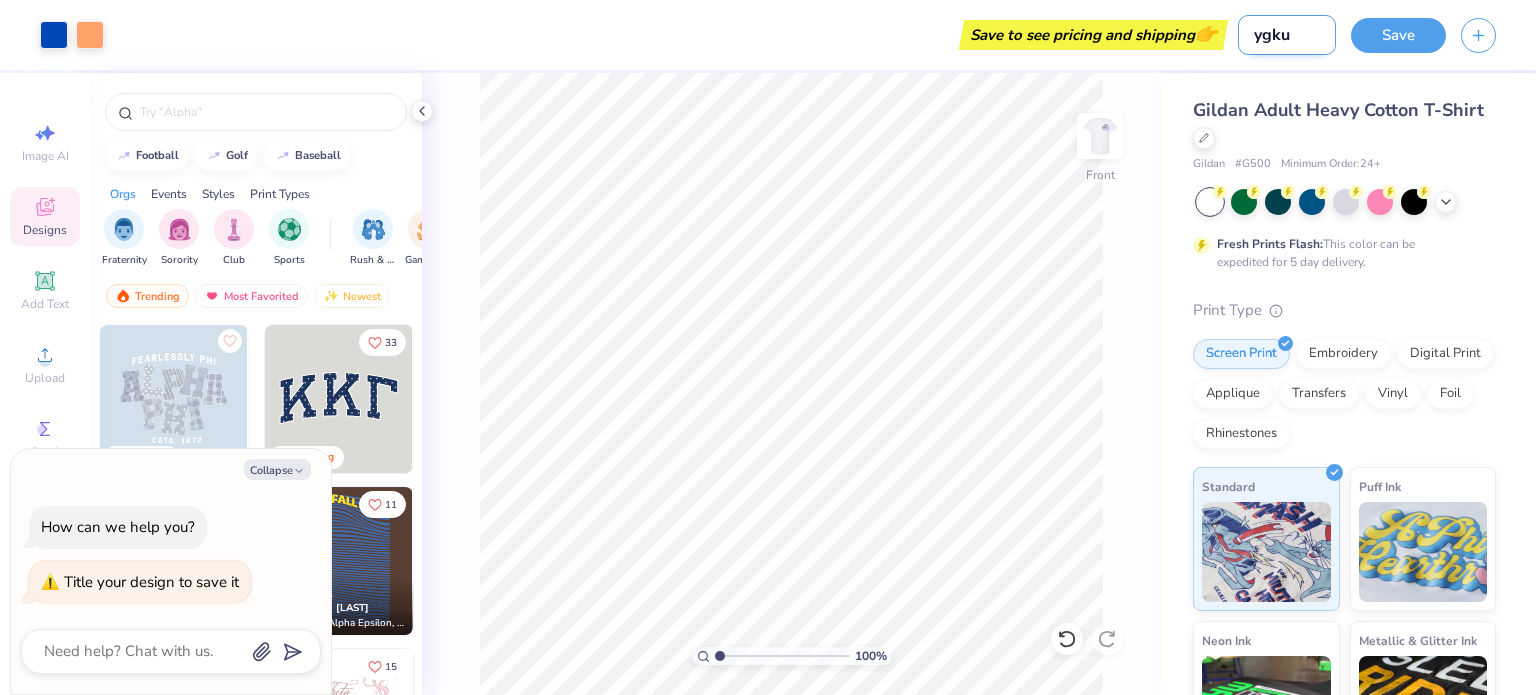 type on "x" 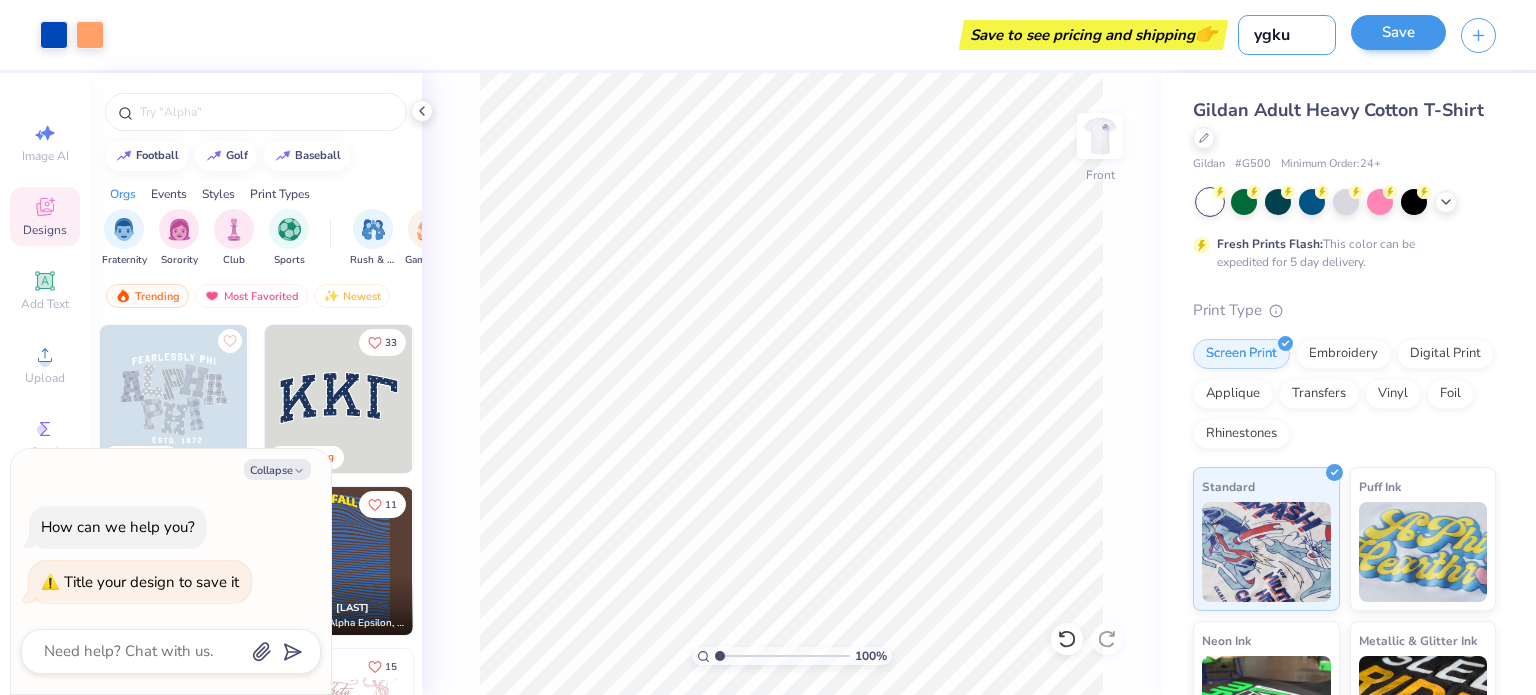 type on "ygku" 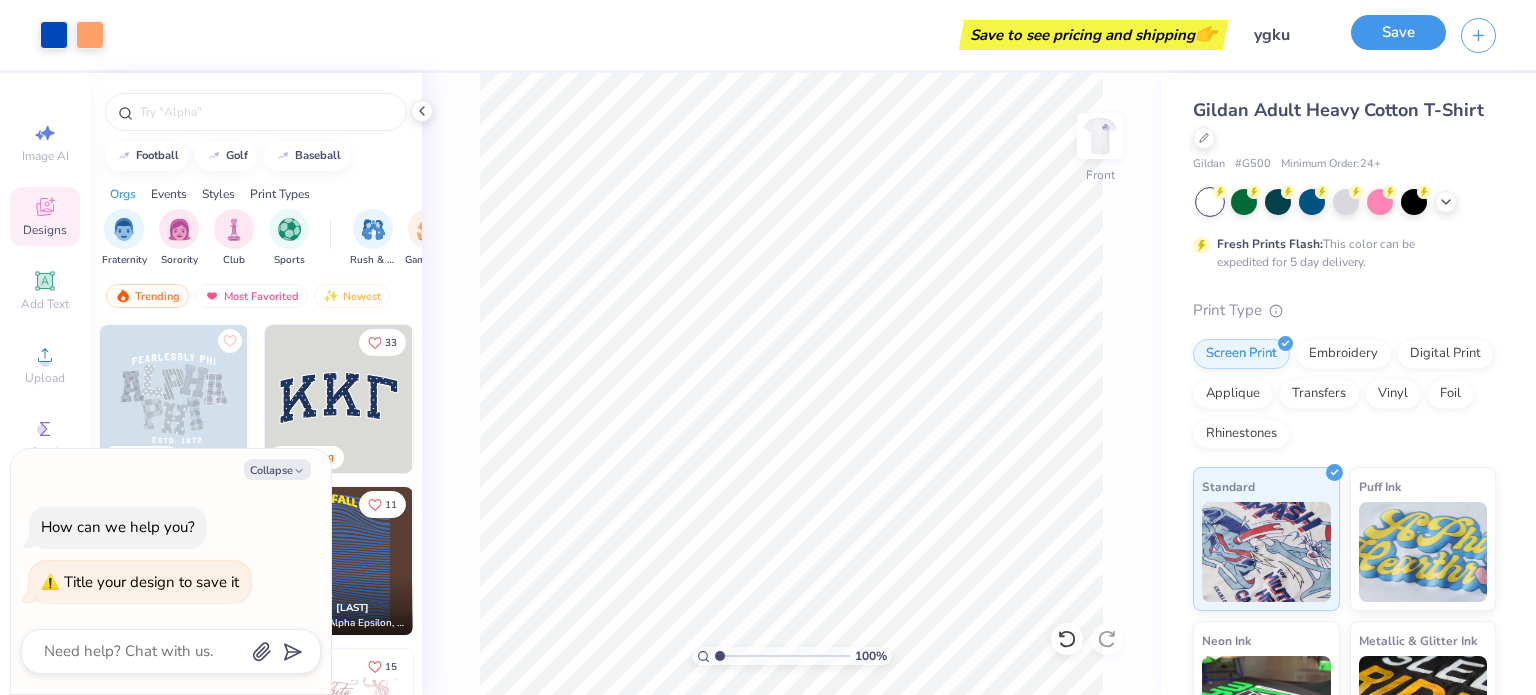click on "Save" at bounding box center (1398, 32) 